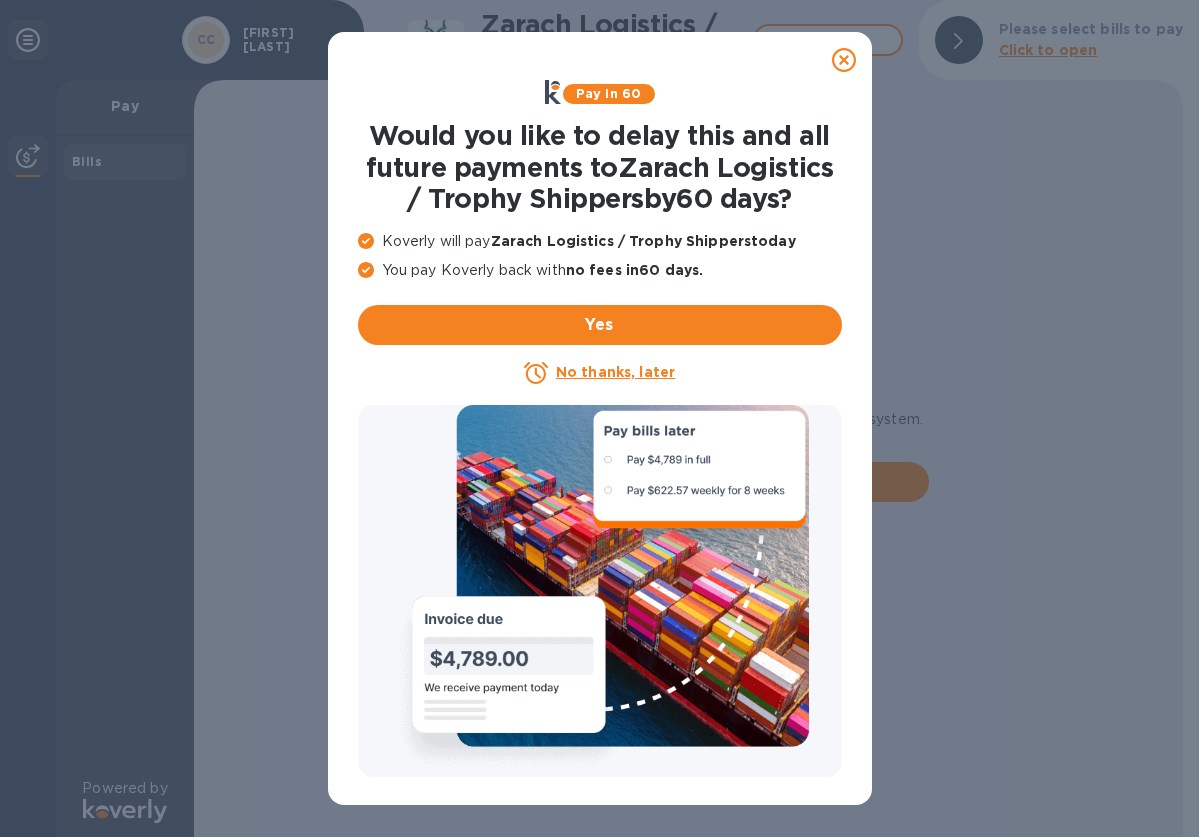 scroll, scrollTop: 0, scrollLeft: 0, axis: both 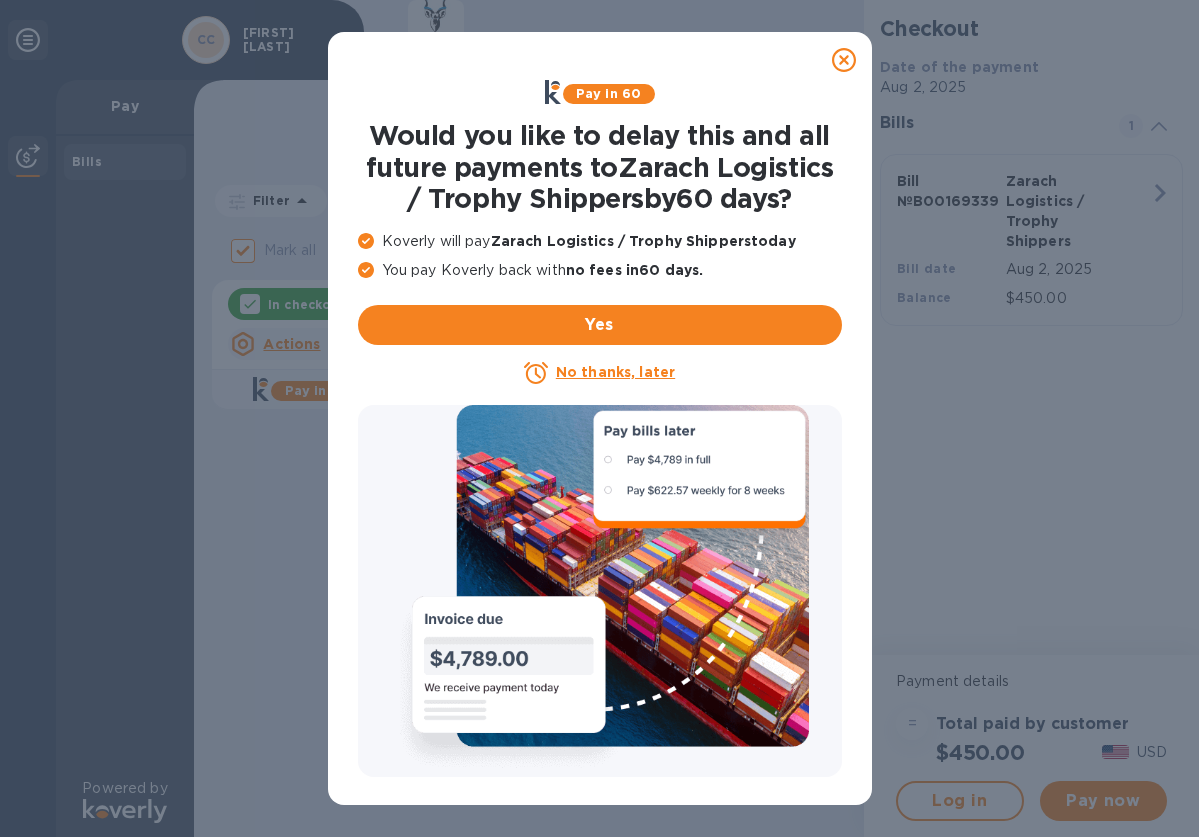click on "Pay in 60 Would you like to delay this and all future payments to  Zarach Logistics / Trophy Shippers  by  60 days ? Koverly will pay  Zarach Logistics / Trophy Shippers  today You pay Koverly back with  no fees in  60 days . Yes No thanks, later" at bounding box center (599, 418) 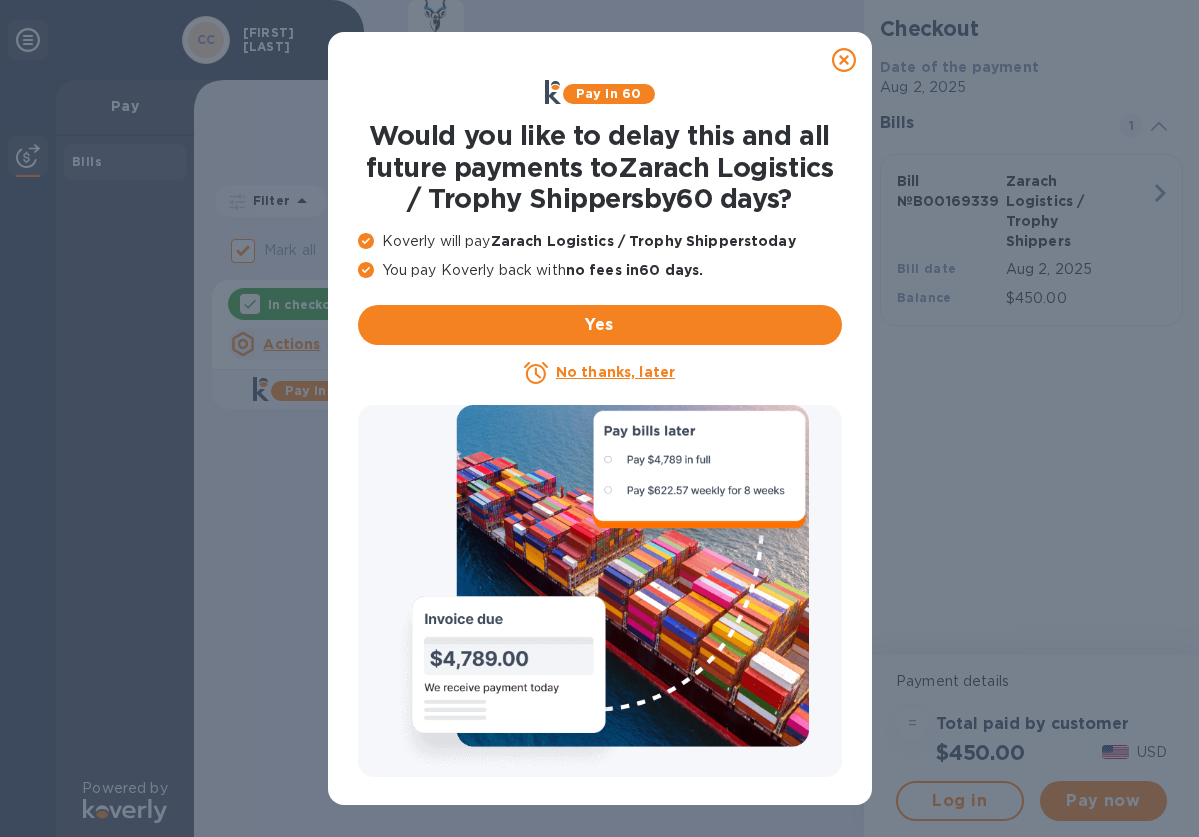 click 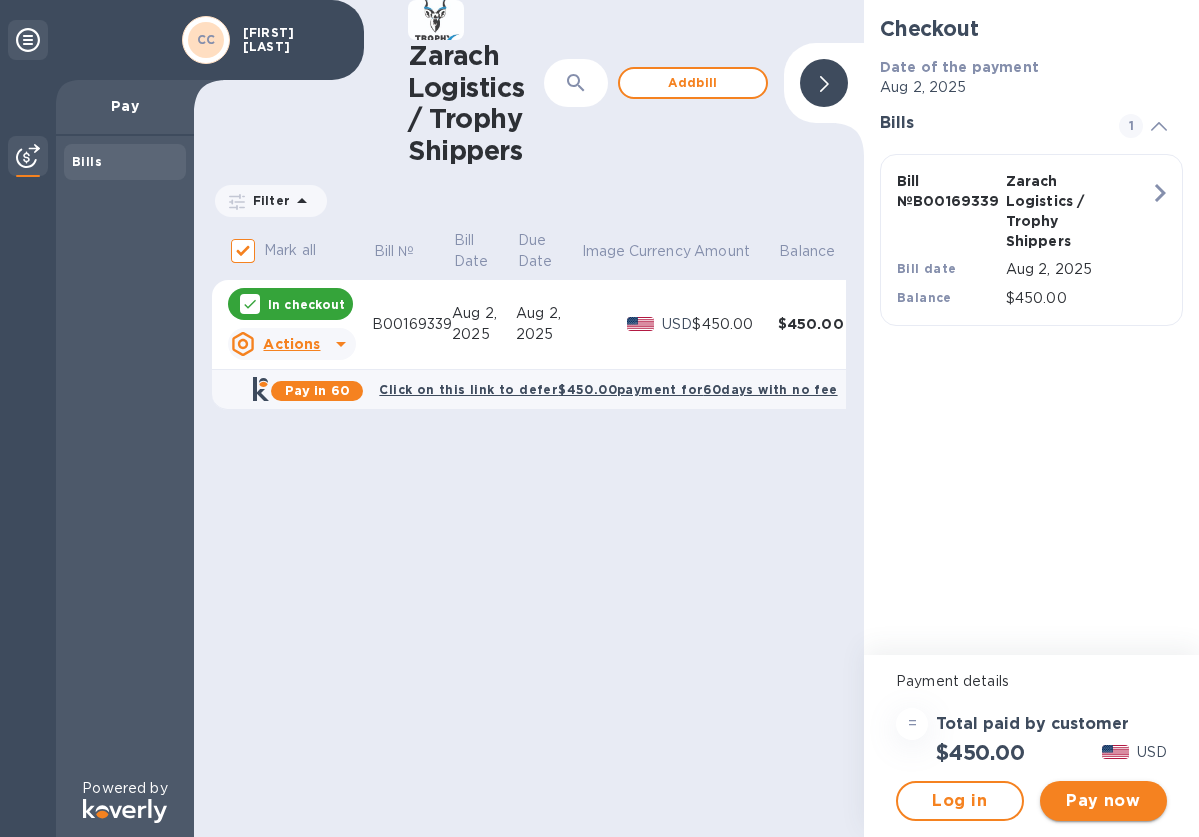click on "Pay now" at bounding box center [1104, 801] 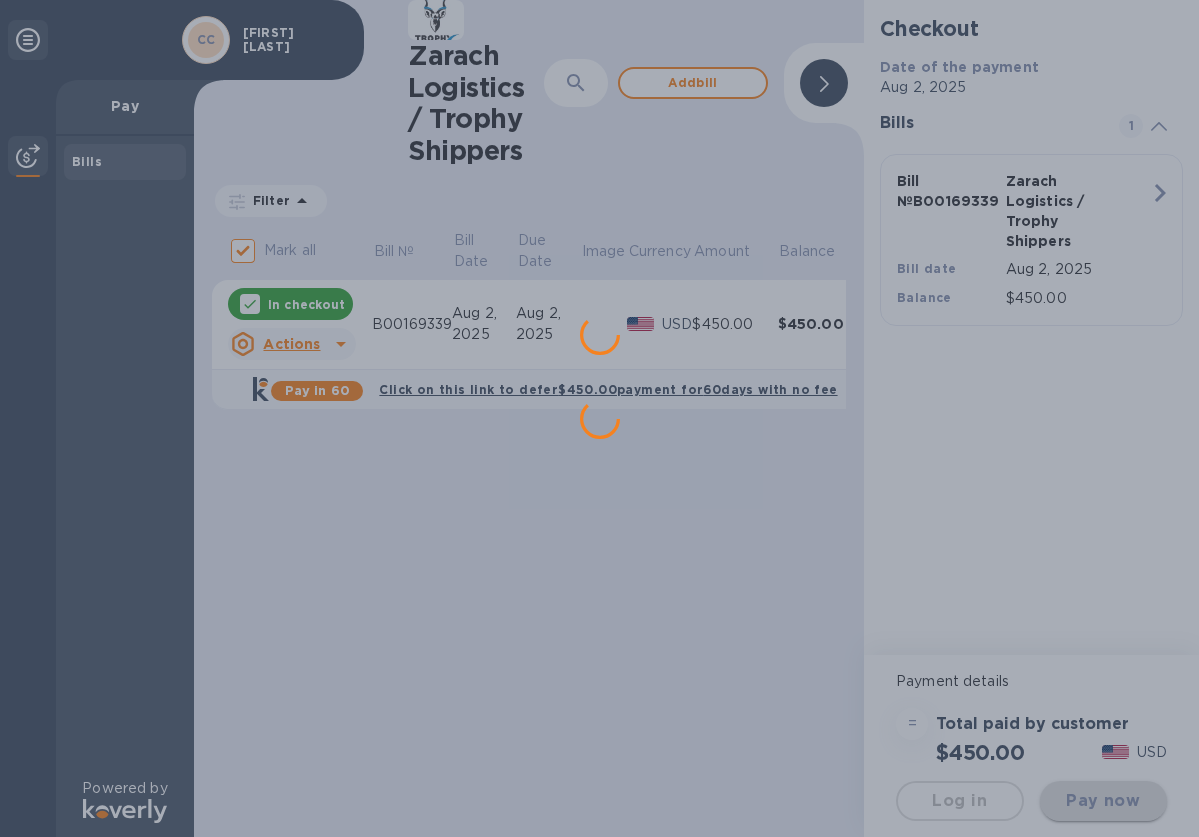 scroll, scrollTop: 0, scrollLeft: 0, axis: both 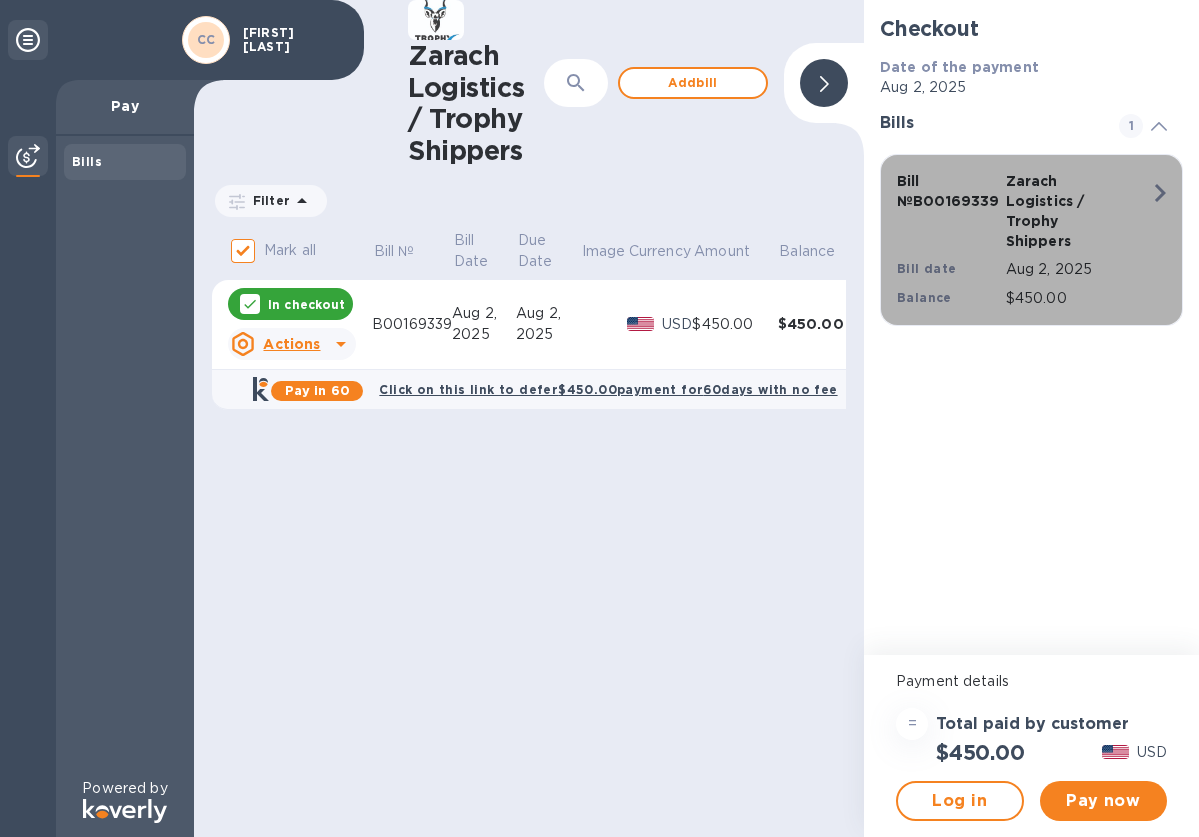 click 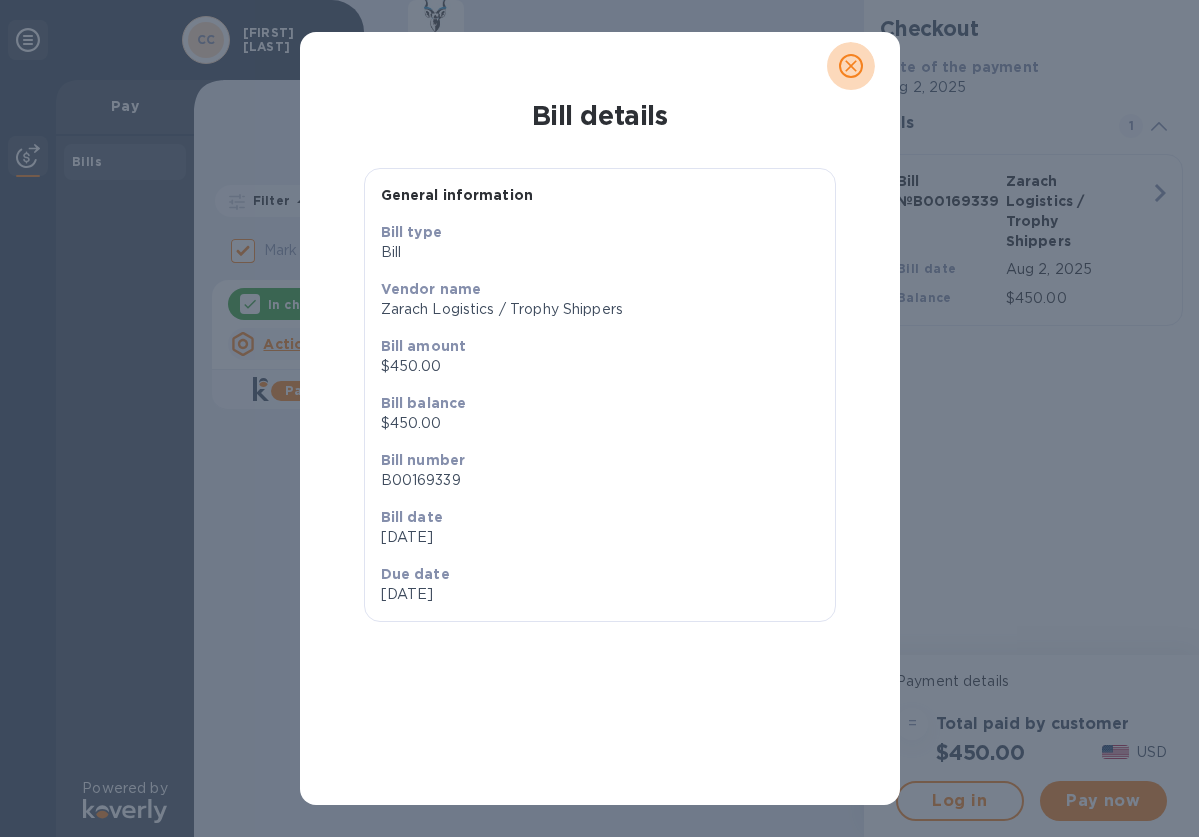 click 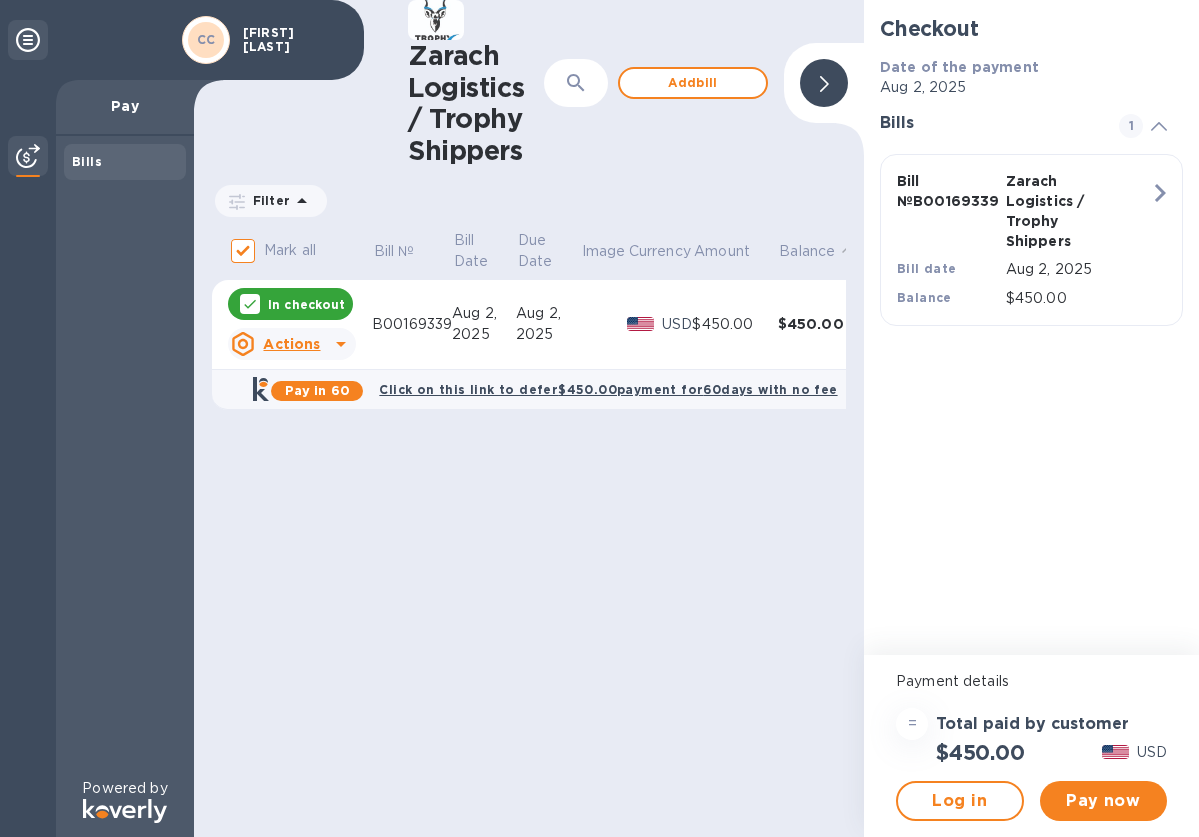 click 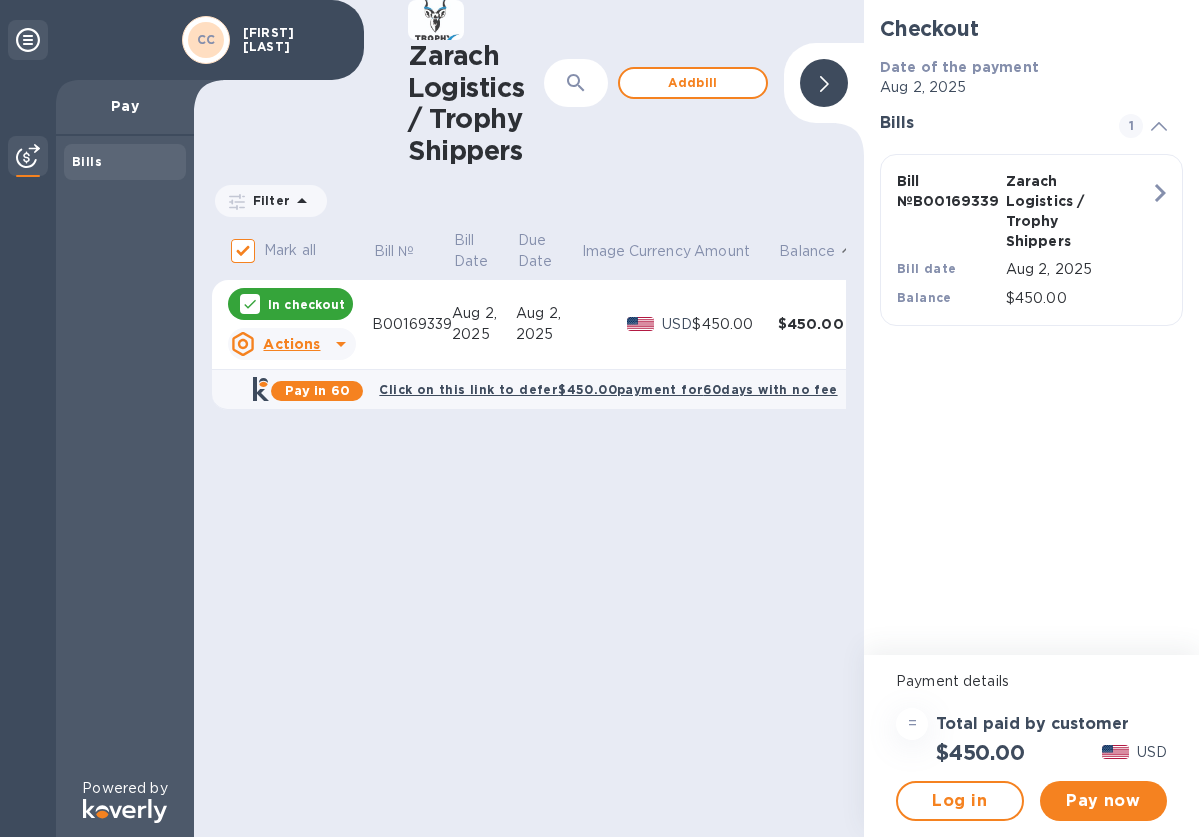 click 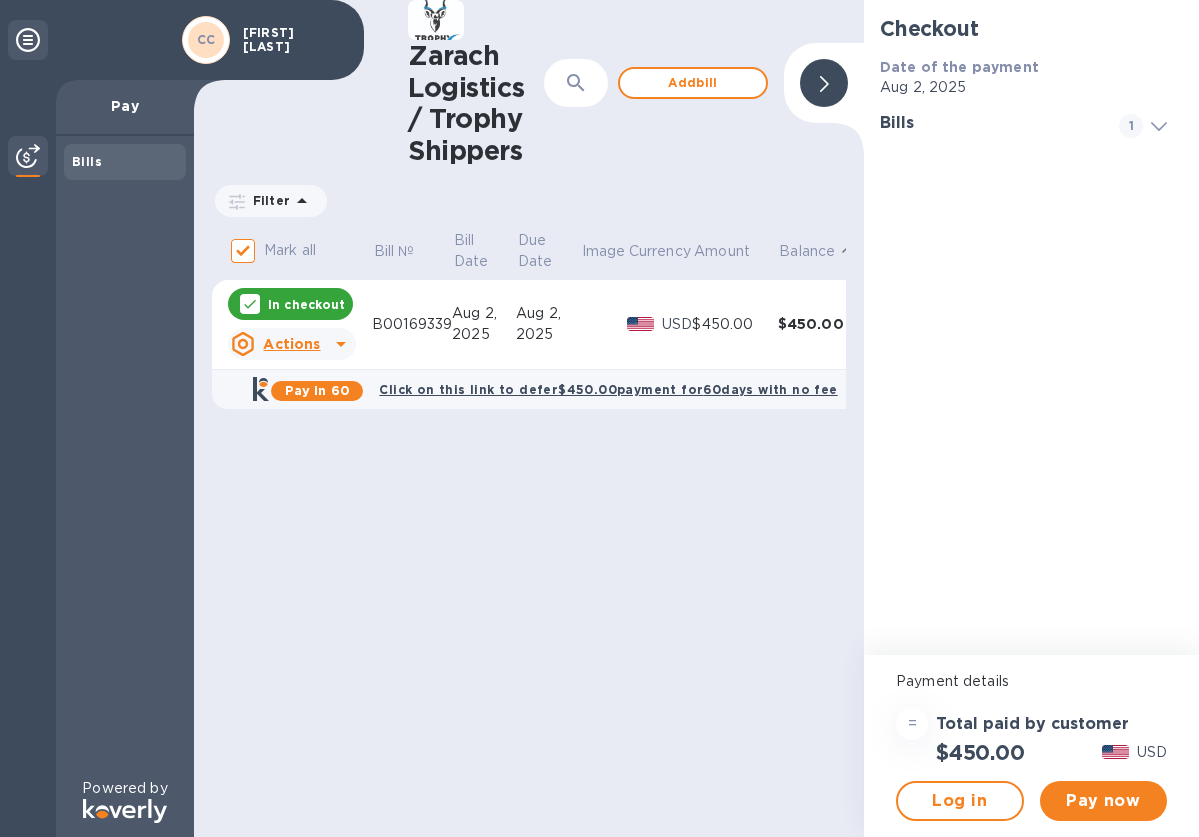click 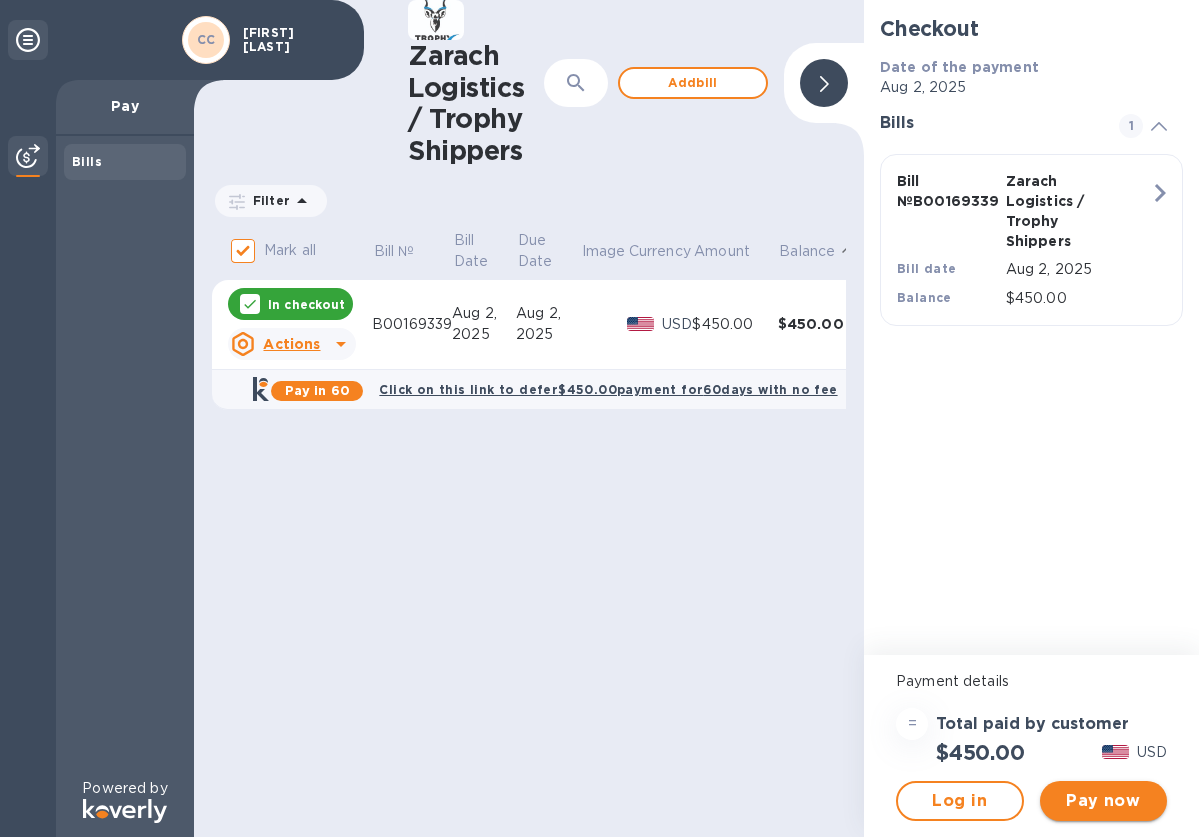 click on "Pay now" at bounding box center (1104, 801) 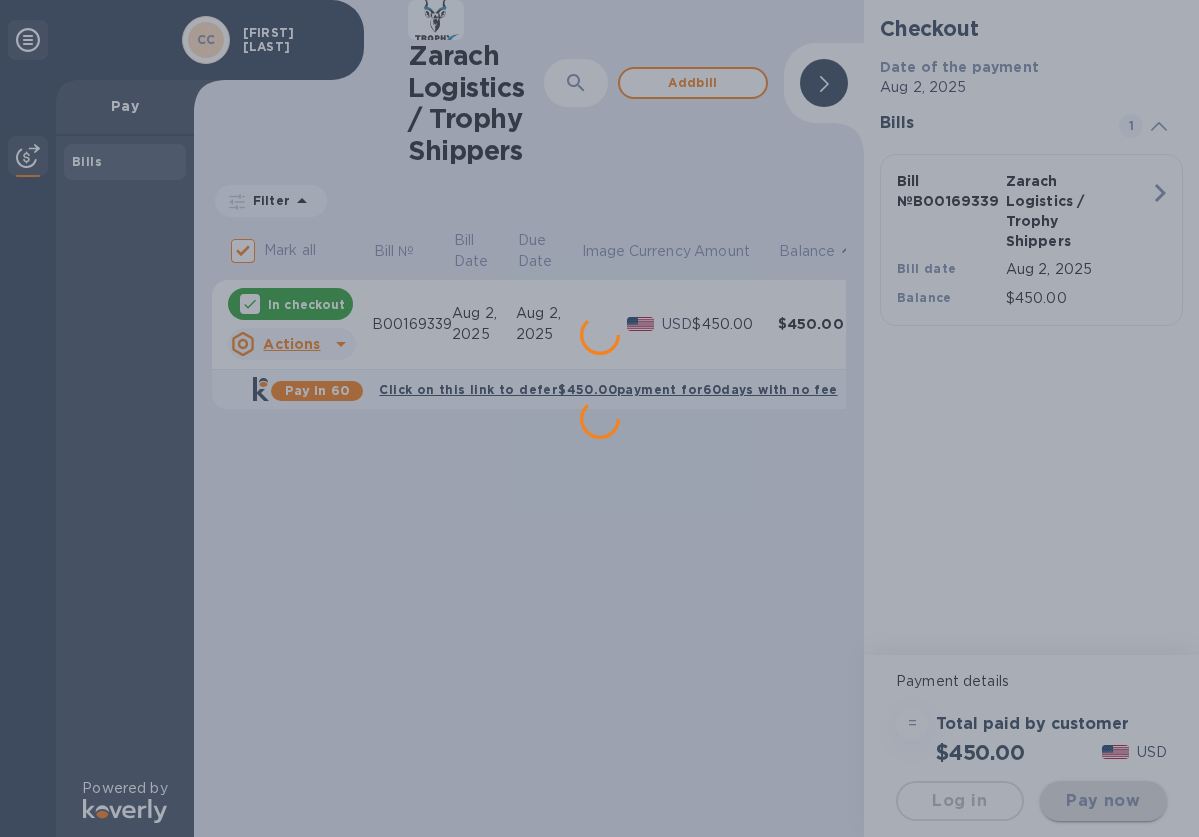 scroll, scrollTop: 0, scrollLeft: 0, axis: both 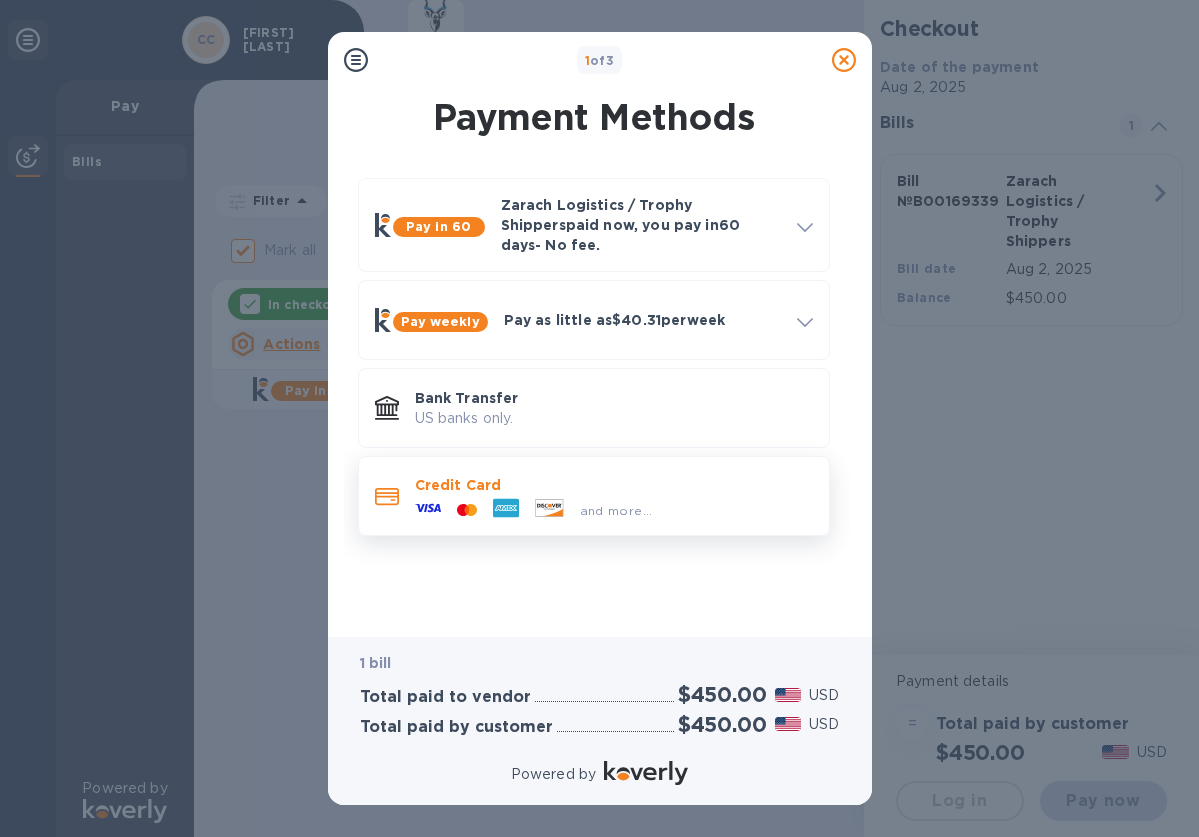 click on "and more..." at bounding box center (534, 510) 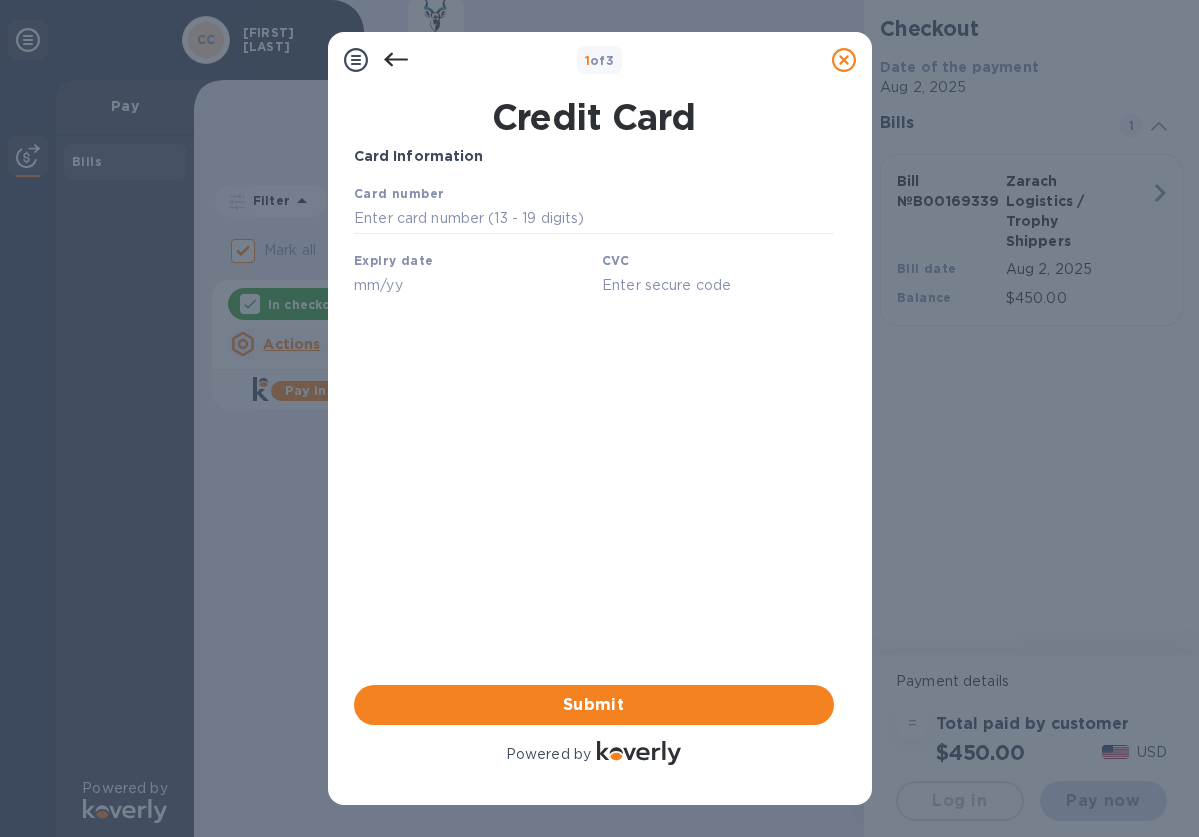 scroll, scrollTop: 0, scrollLeft: 0, axis: both 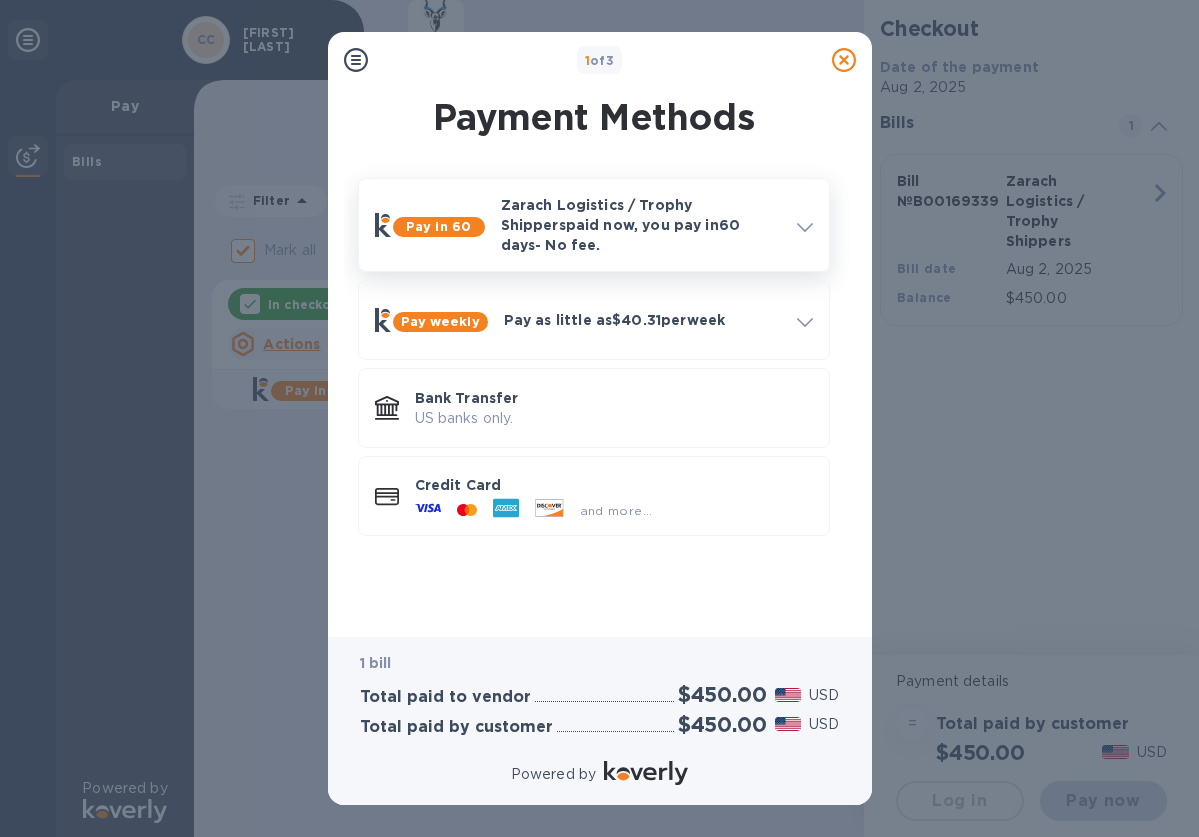 click on "Zarach Logistics / Trophy Shippers  paid now, you pay in  60 days  - No fee." at bounding box center [641, 225] 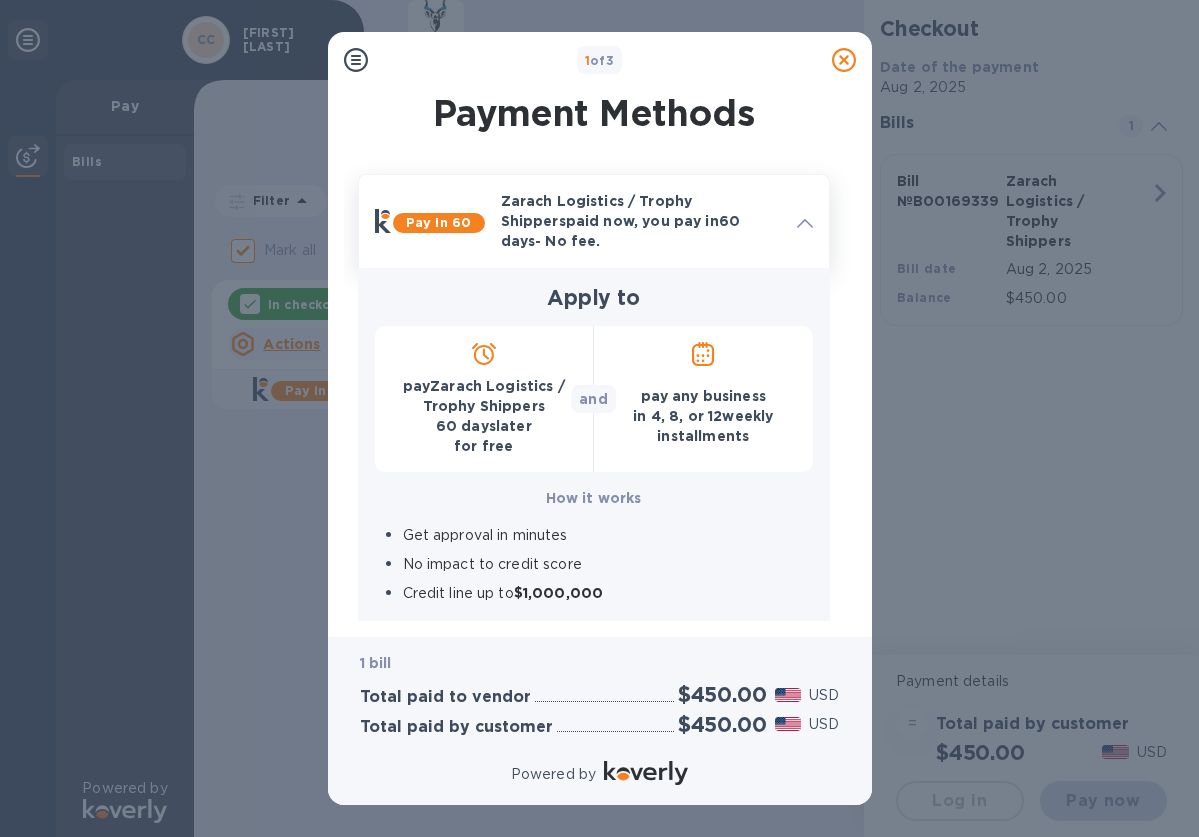 scroll, scrollTop: 0, scrollLeft: 0, axis: both 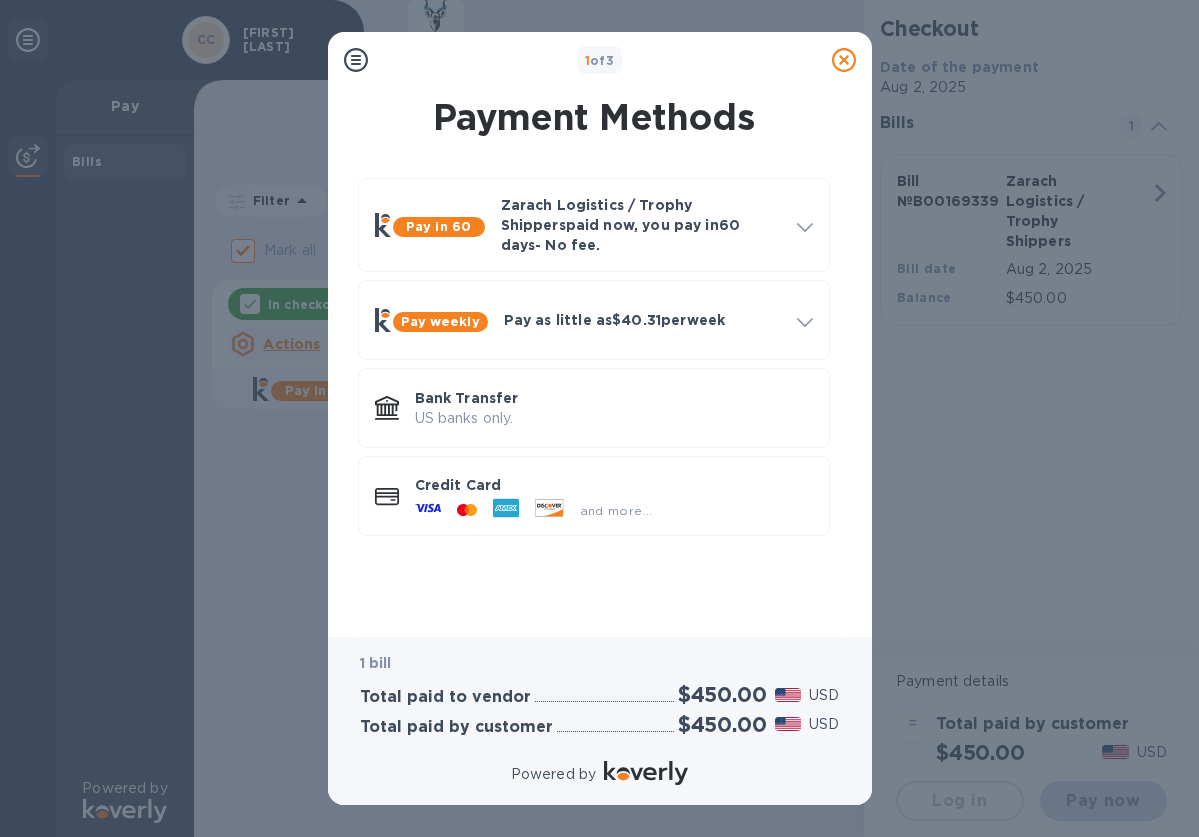 click on "1  of  3" at bounding box center [600, 60] 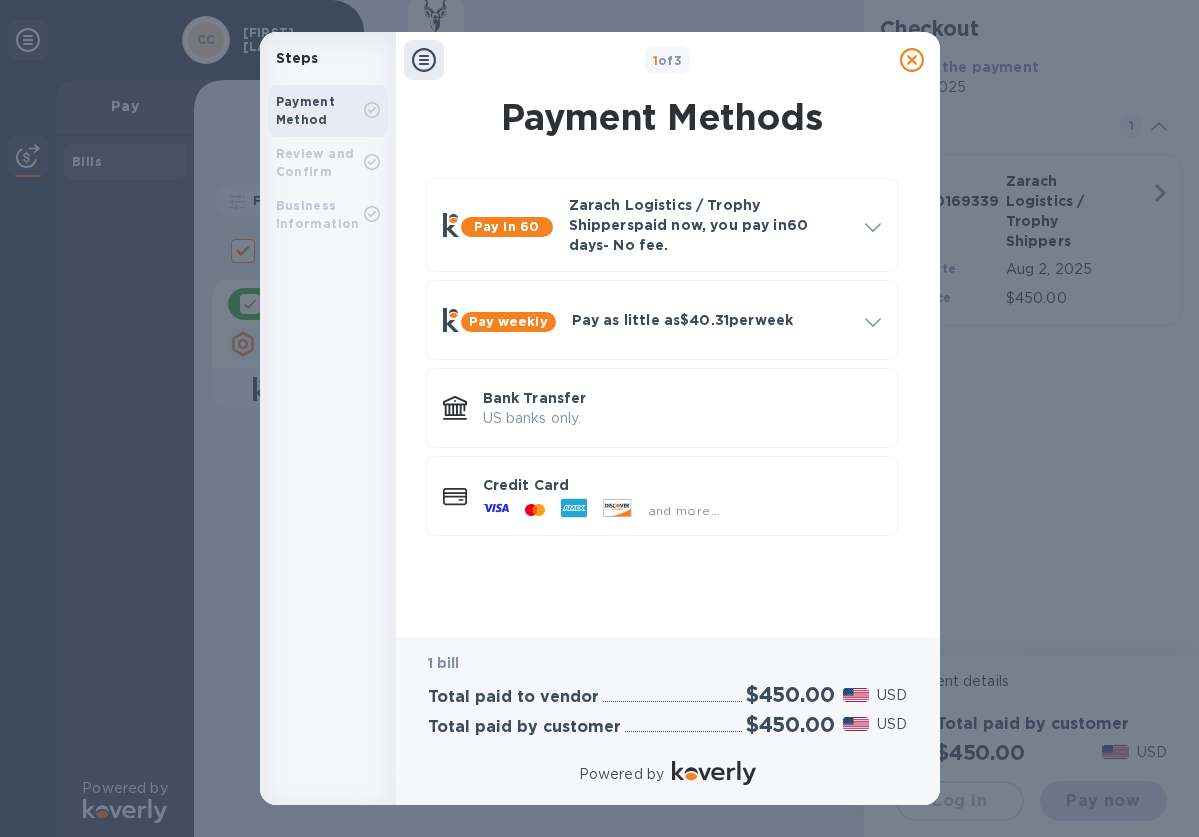 click on "Review and Confirm" at bounding box center [320, 163] 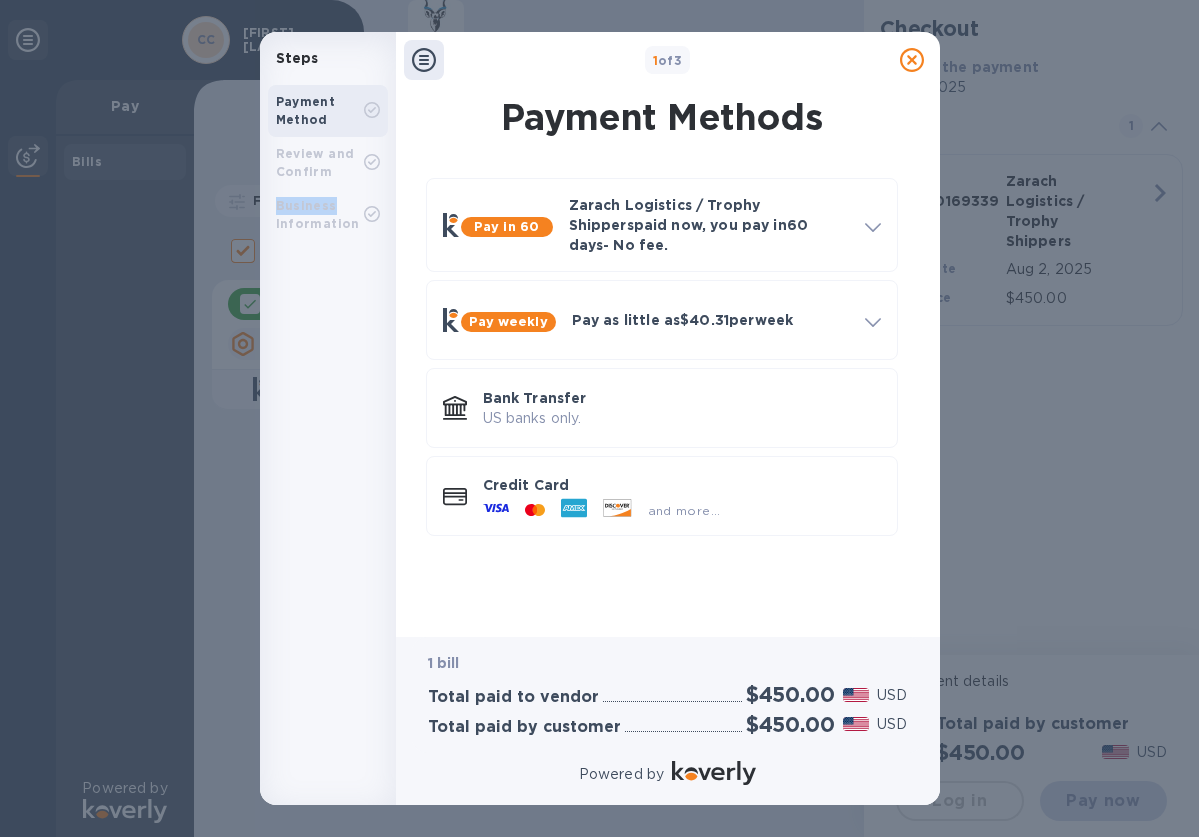 click on "Review and Confirm" at bounding box center (328, 163) 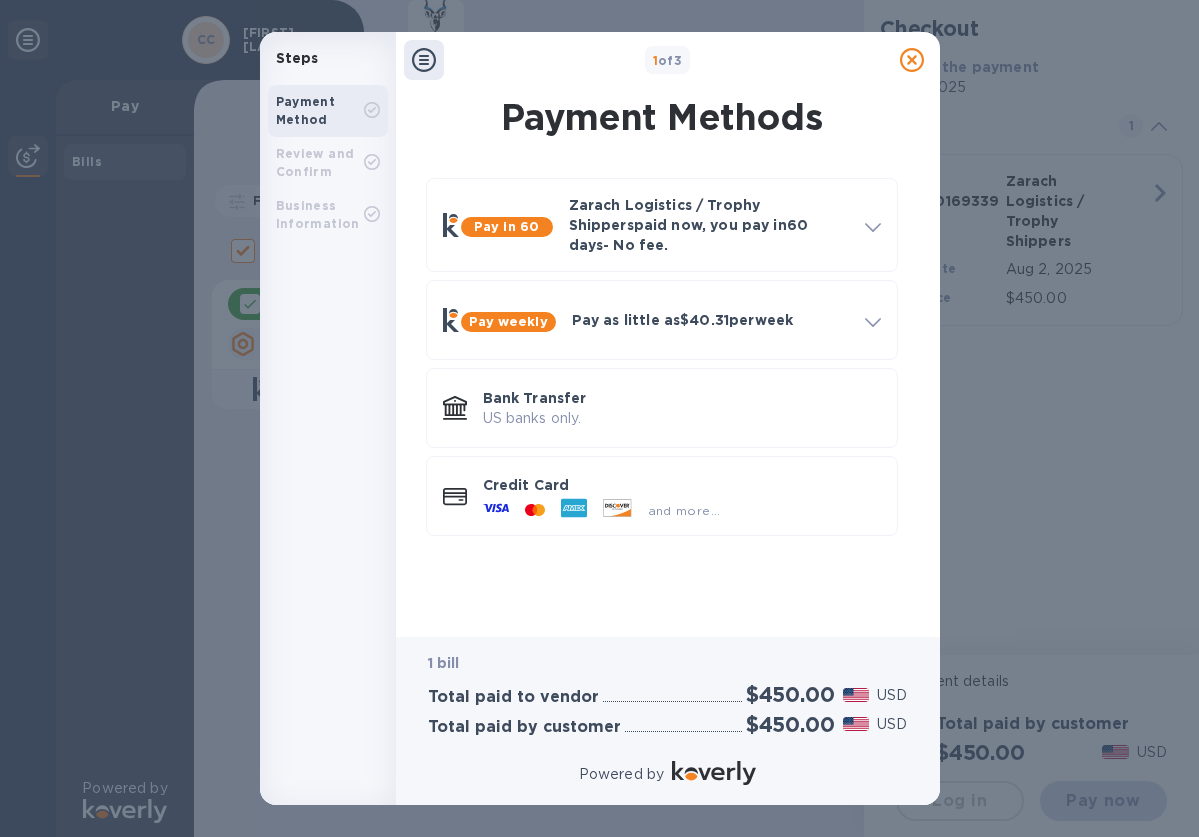 click 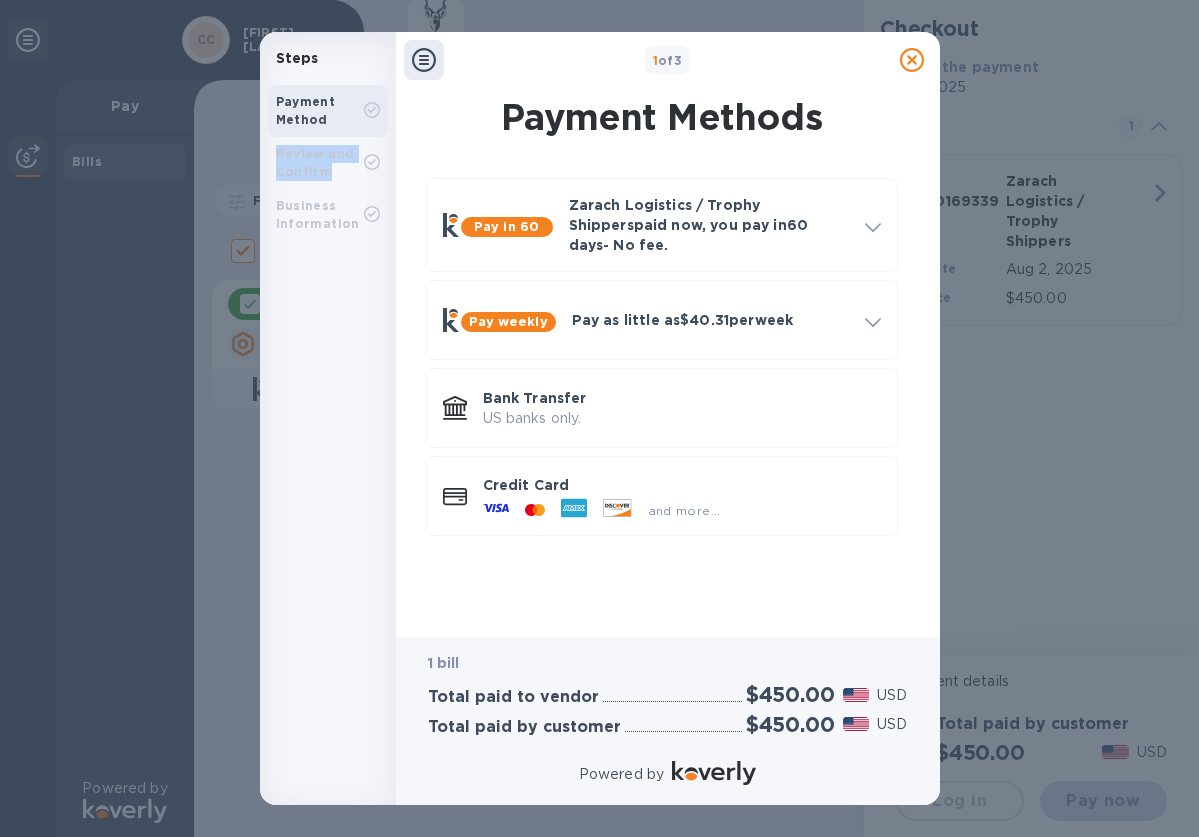 click on "Review and Confirm" at bounding box center [320, 163] 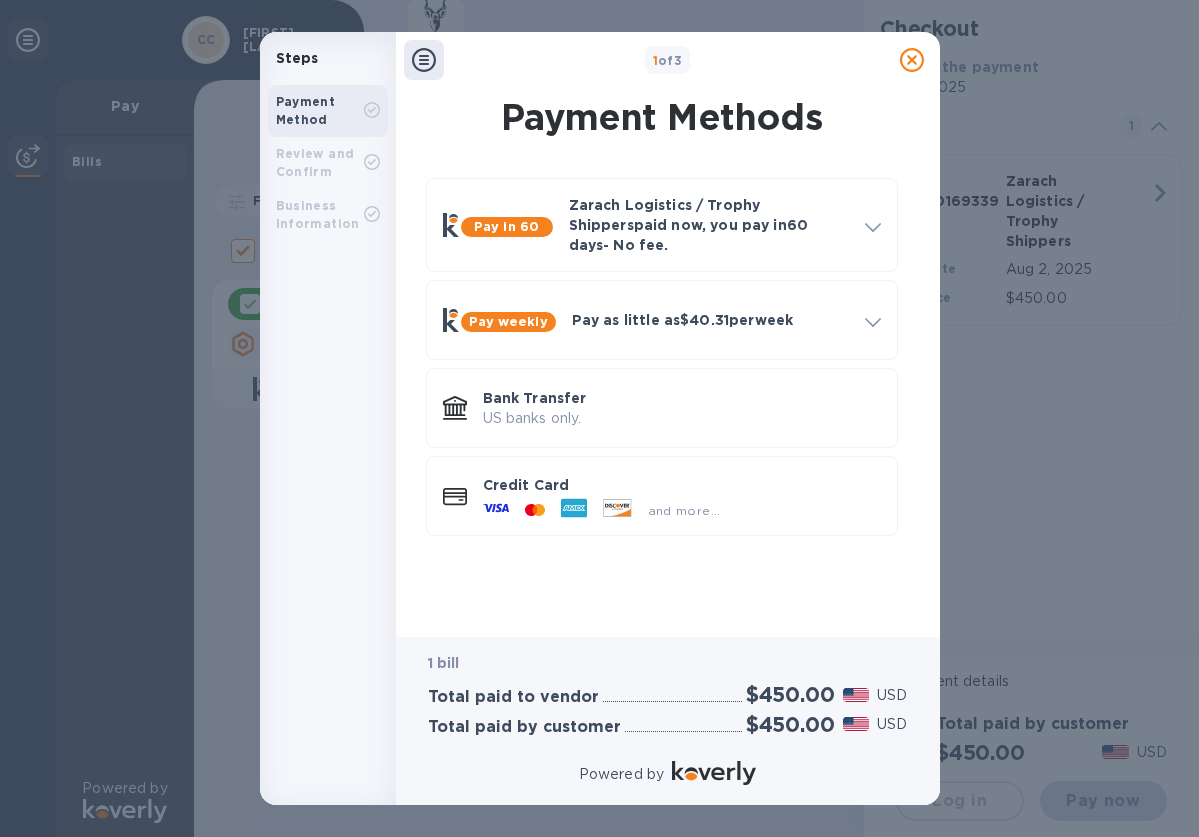 click 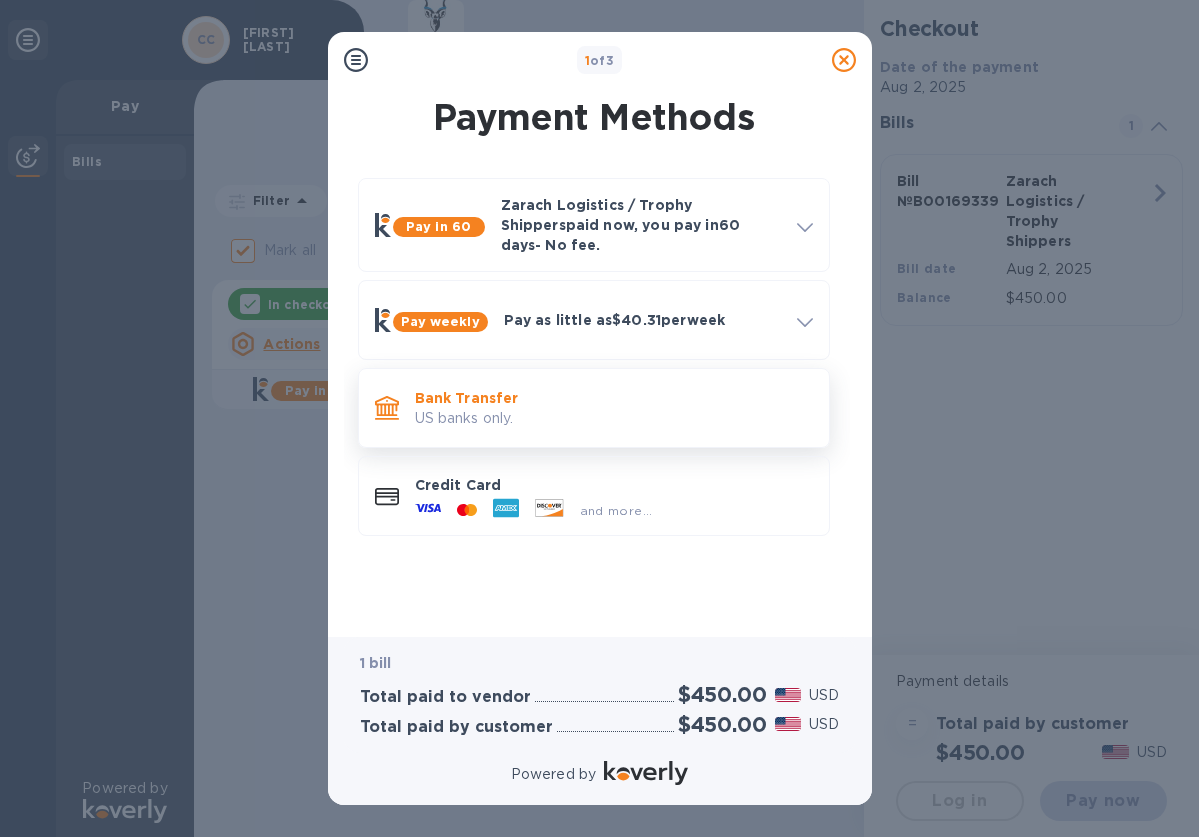 scroll, scrollTop: 0, scrollLeft: 0, axis: both 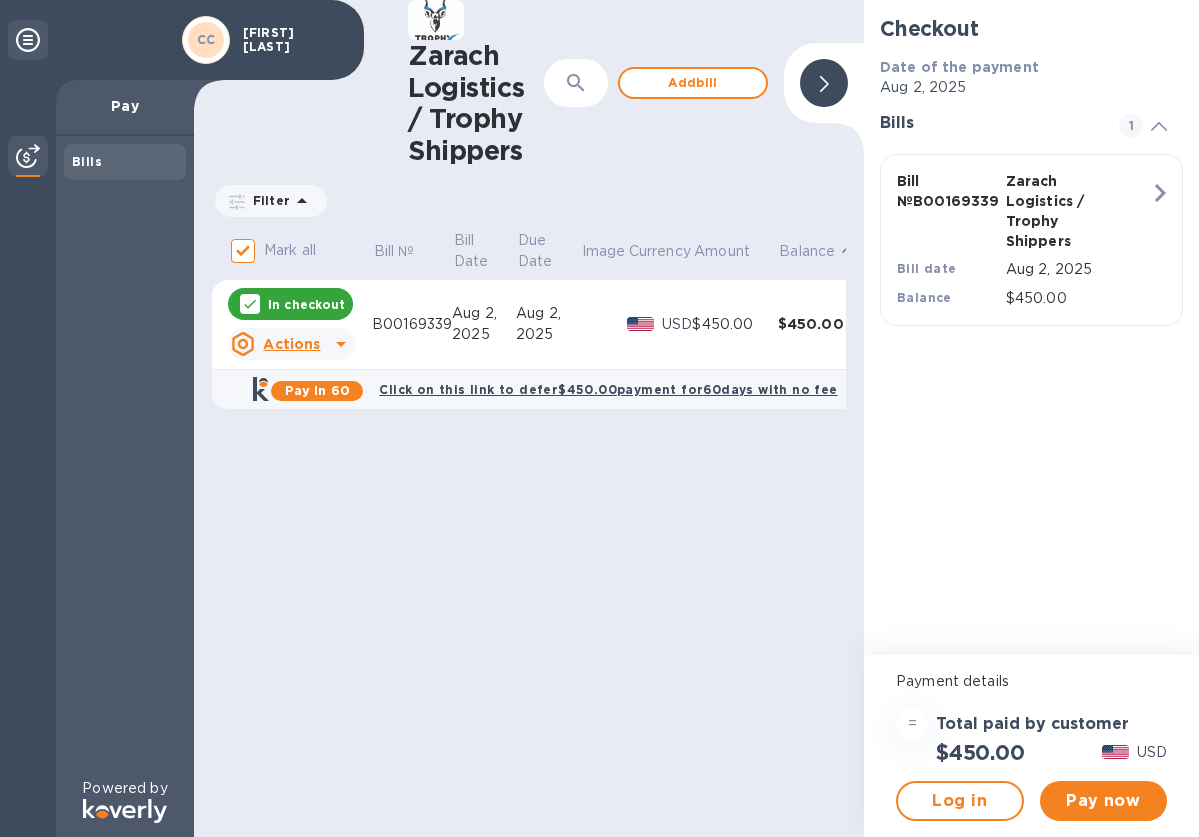 click 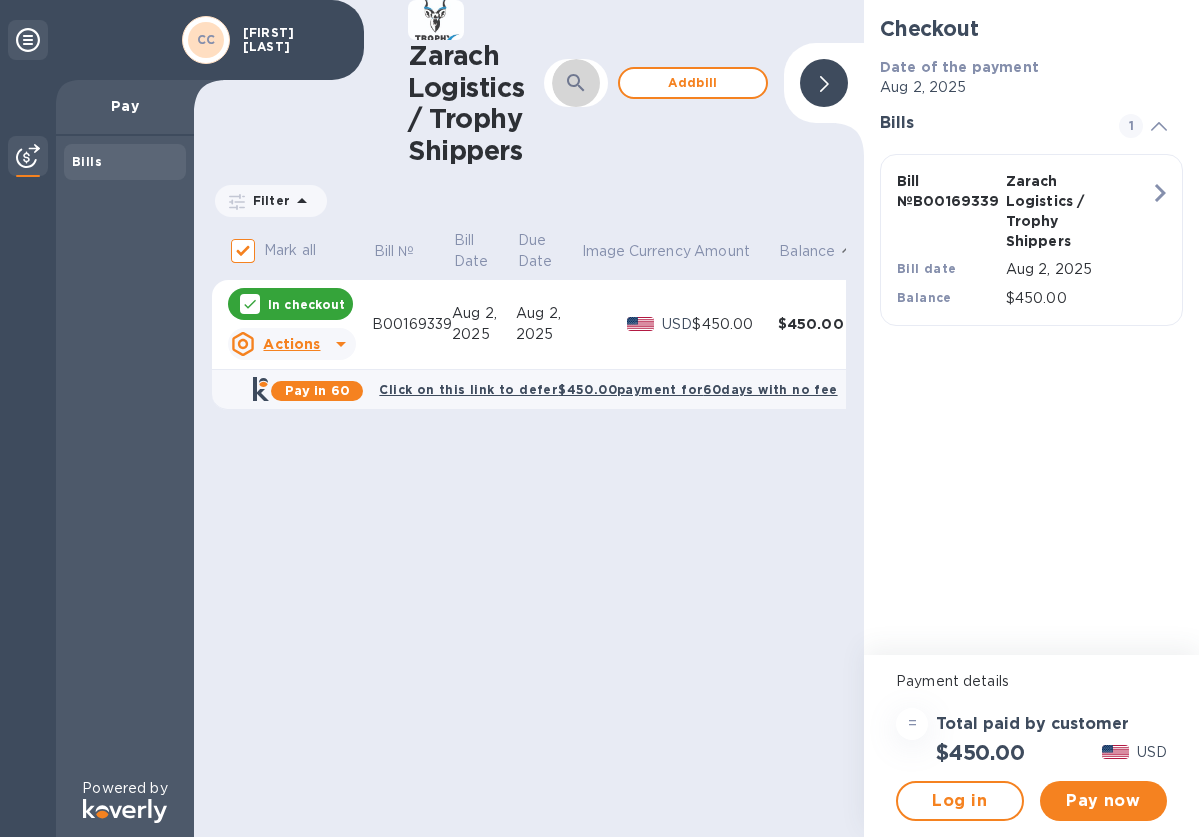 click 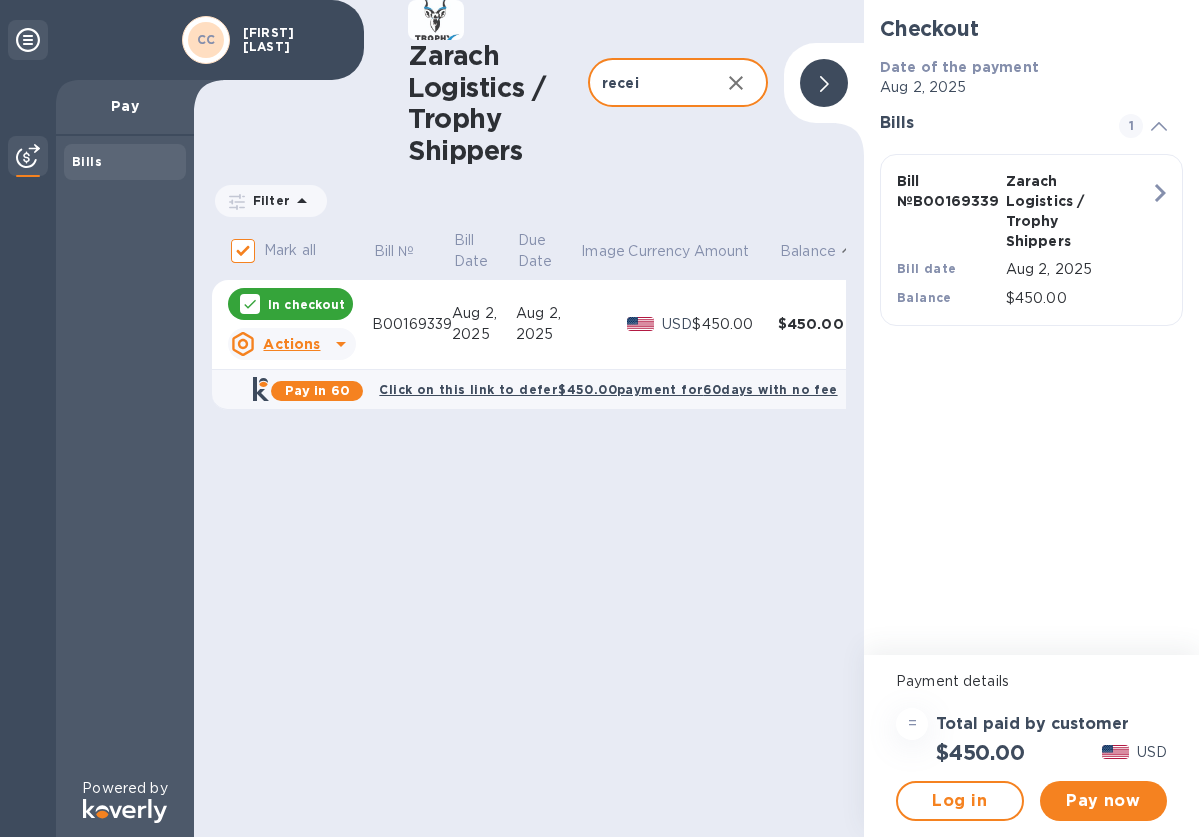 type on "receip" 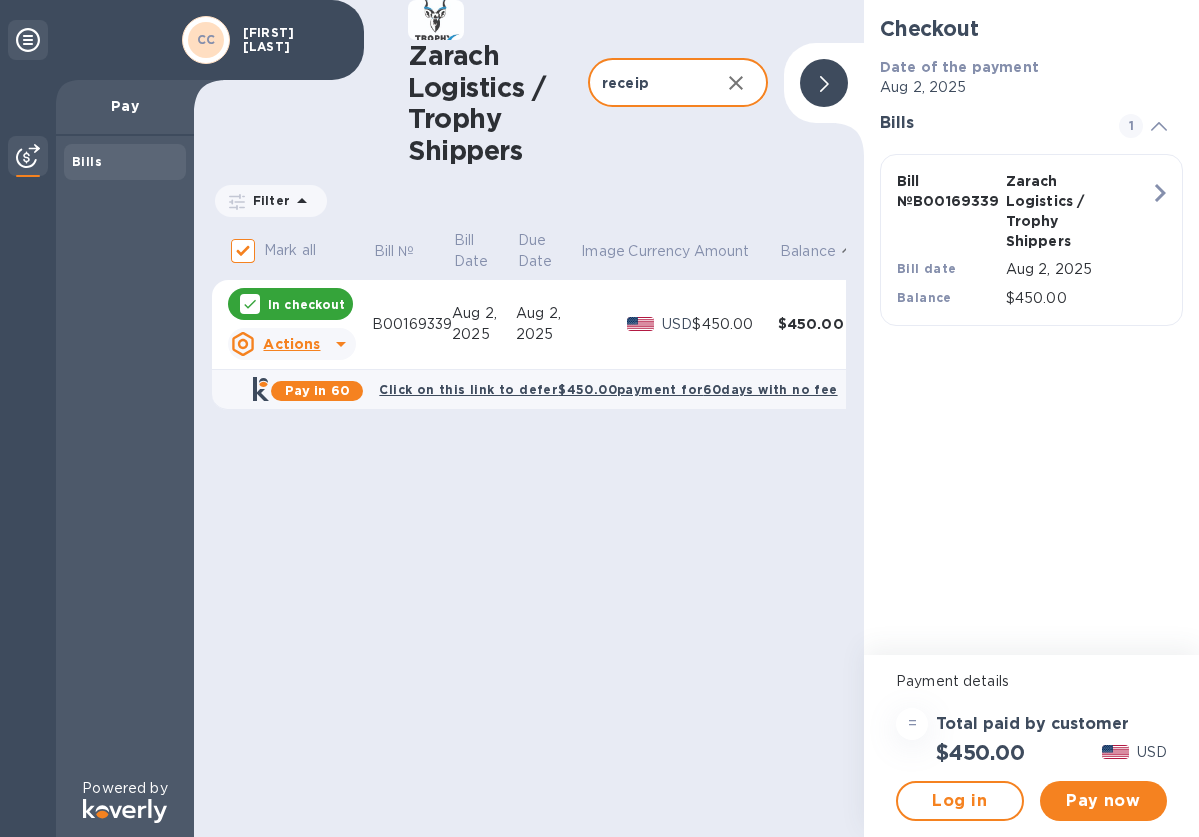 checkbox on "false" 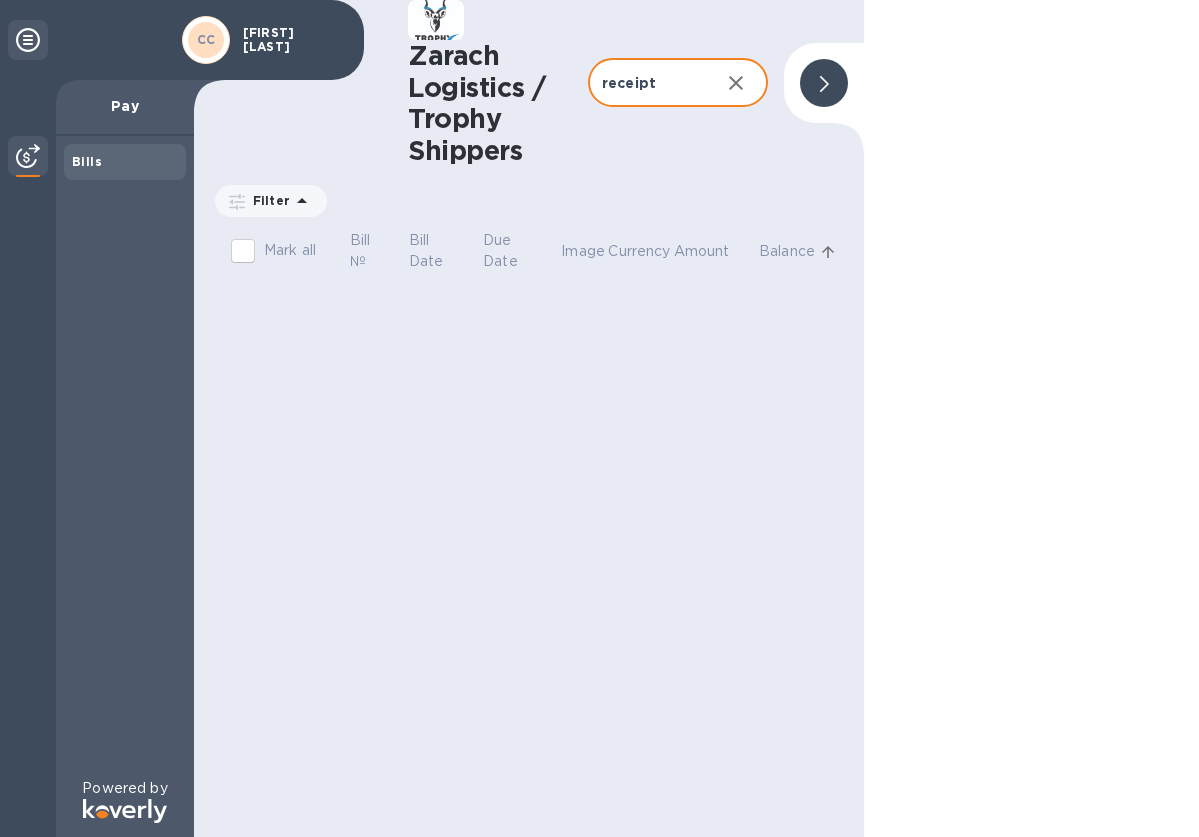 type on "receipt" 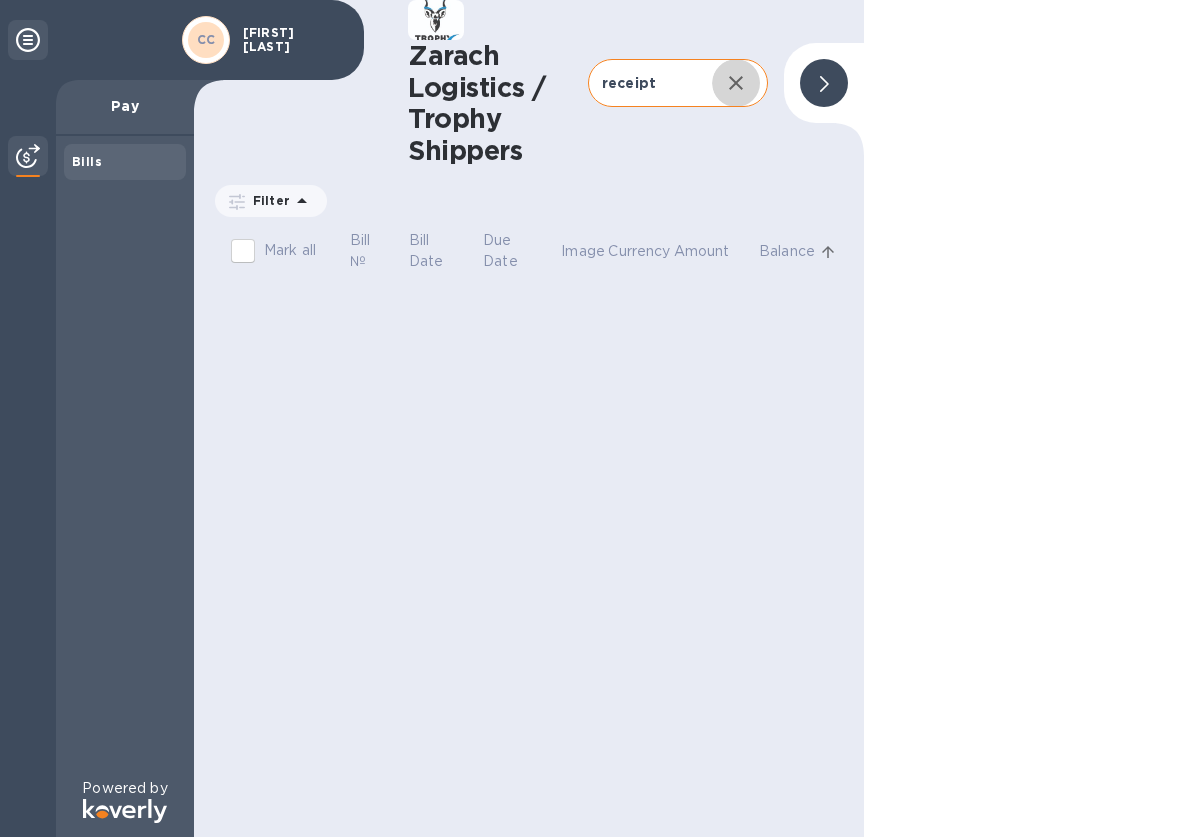 click 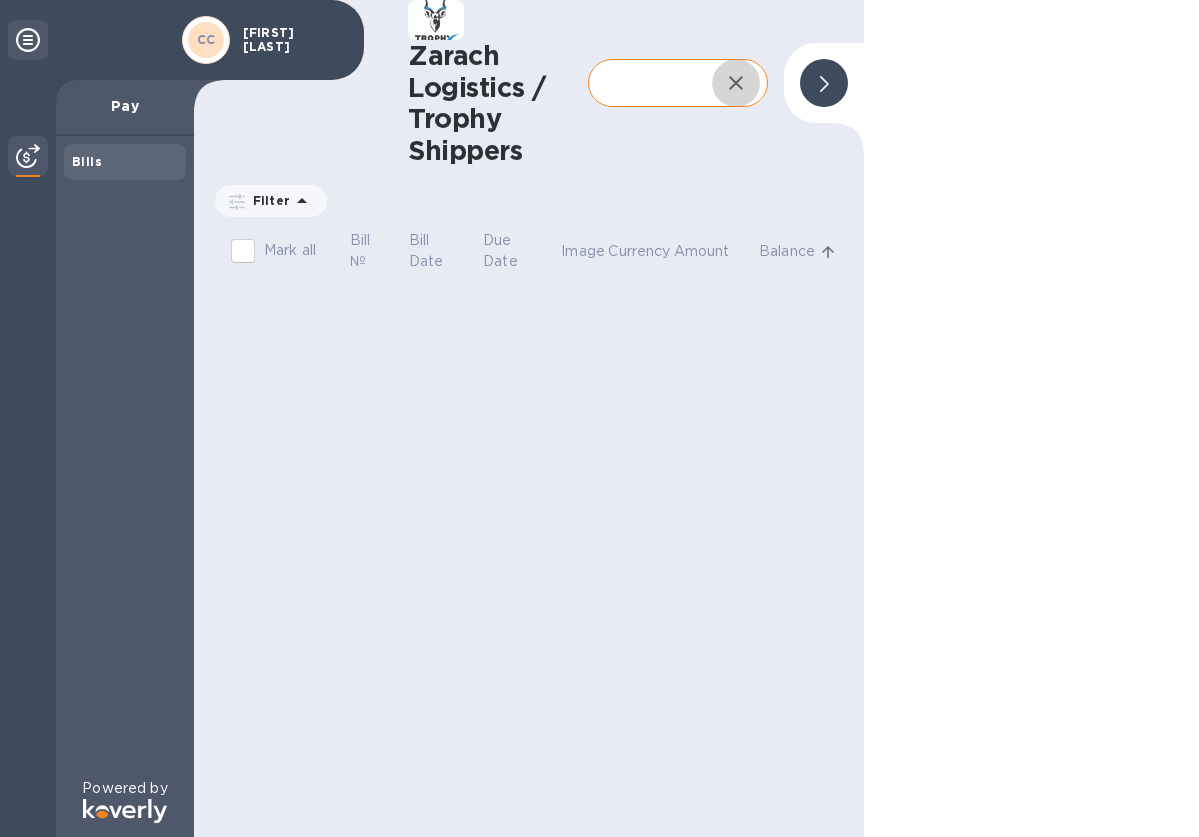 checkbox on "true" 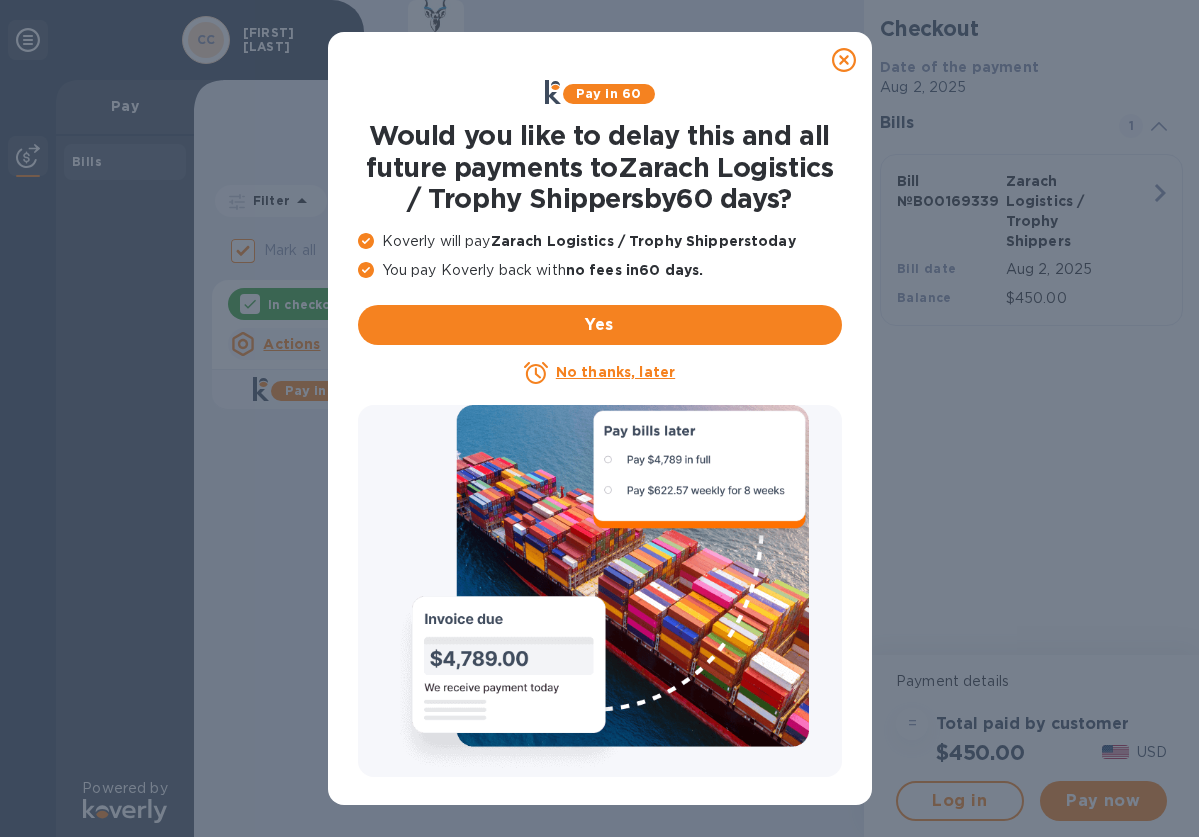 click 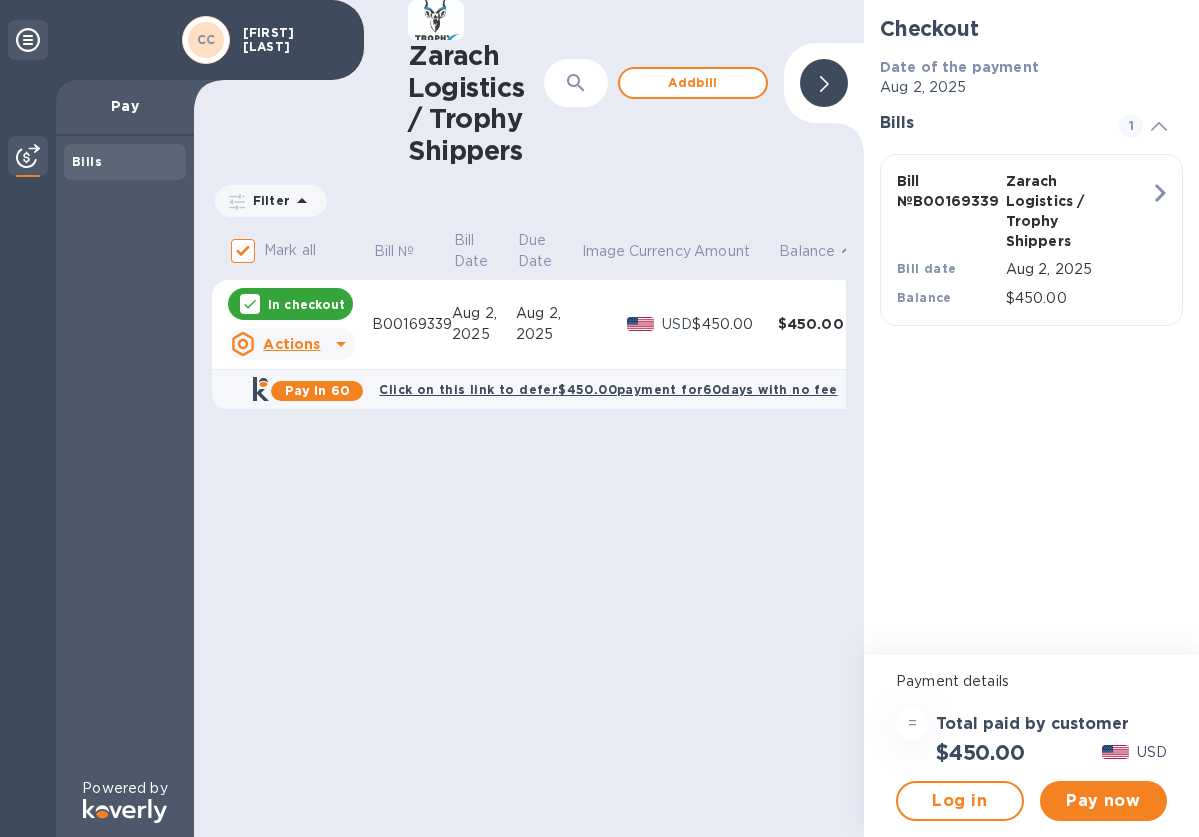 click 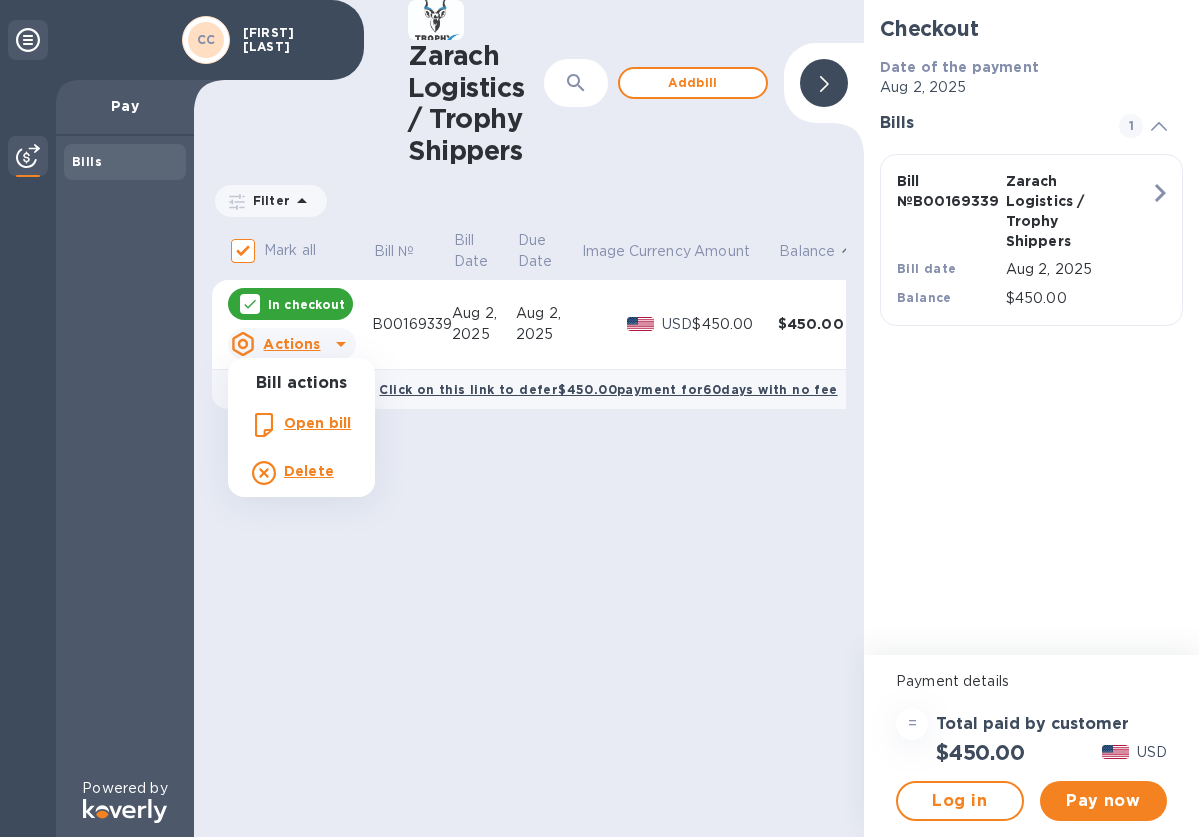 click at bounding box center (599, 418) 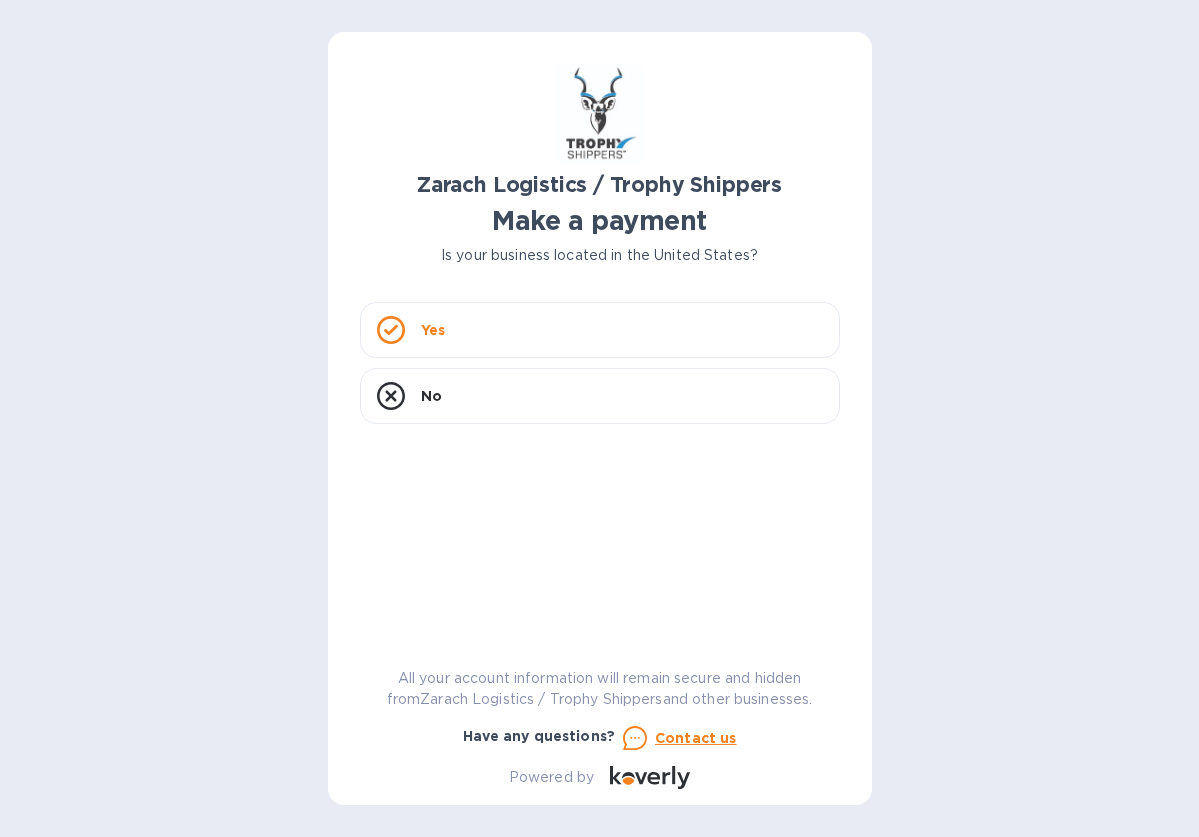 scroll, scrollTop: 0, scrollLeft: 0, axis: both 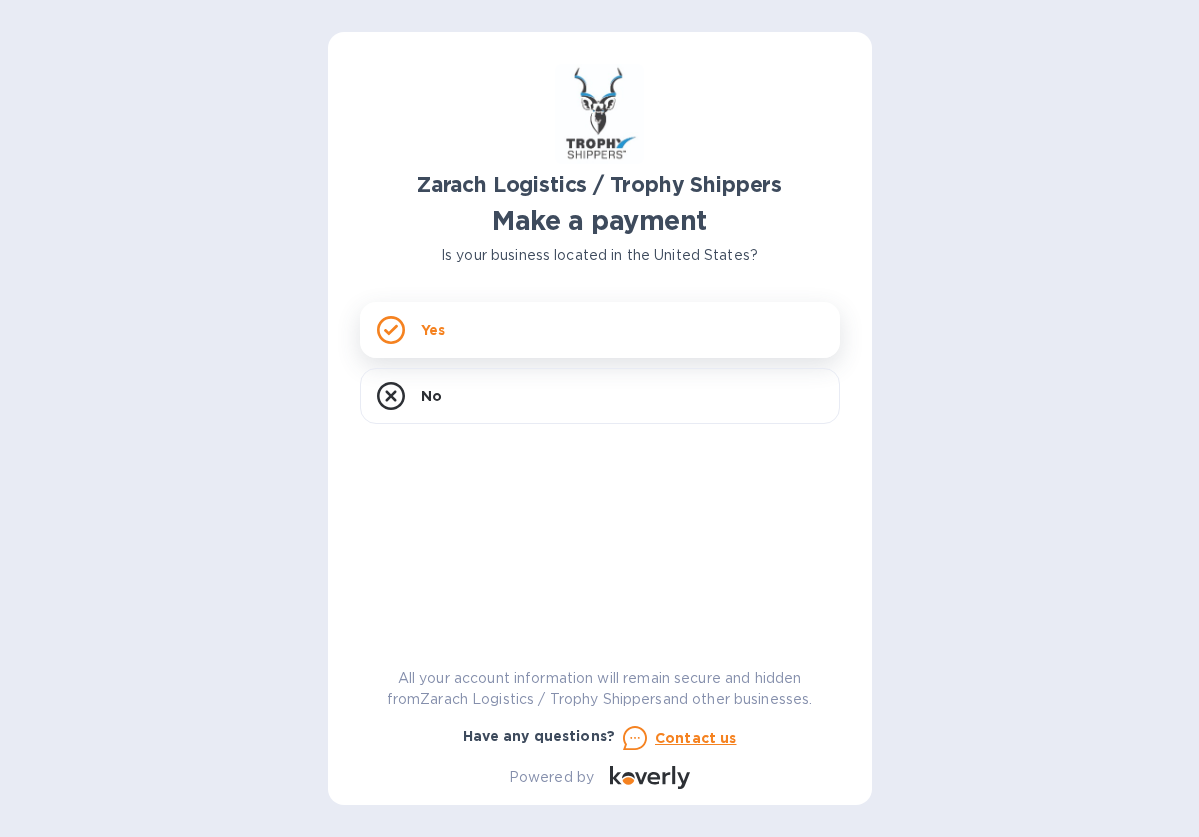 click on "Yes" at bounding box center (600, 330) 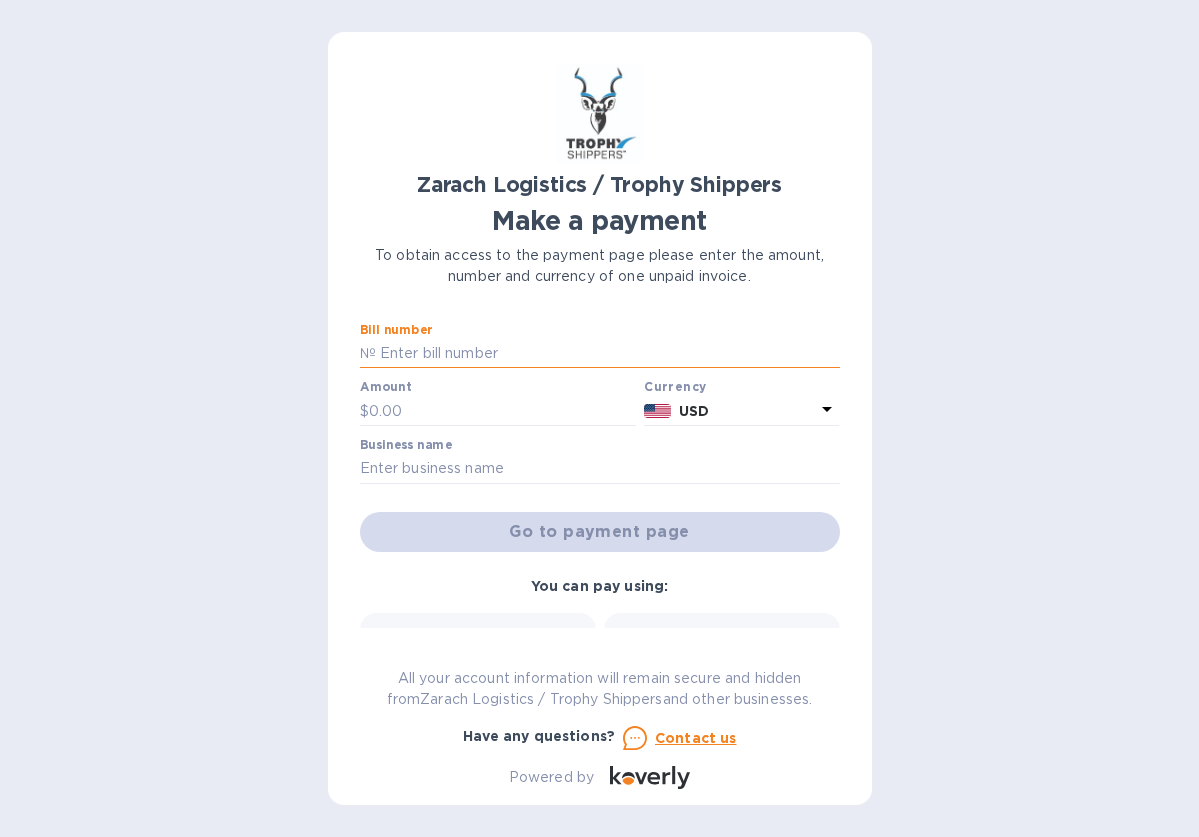 click at bounding box center (608, 354) 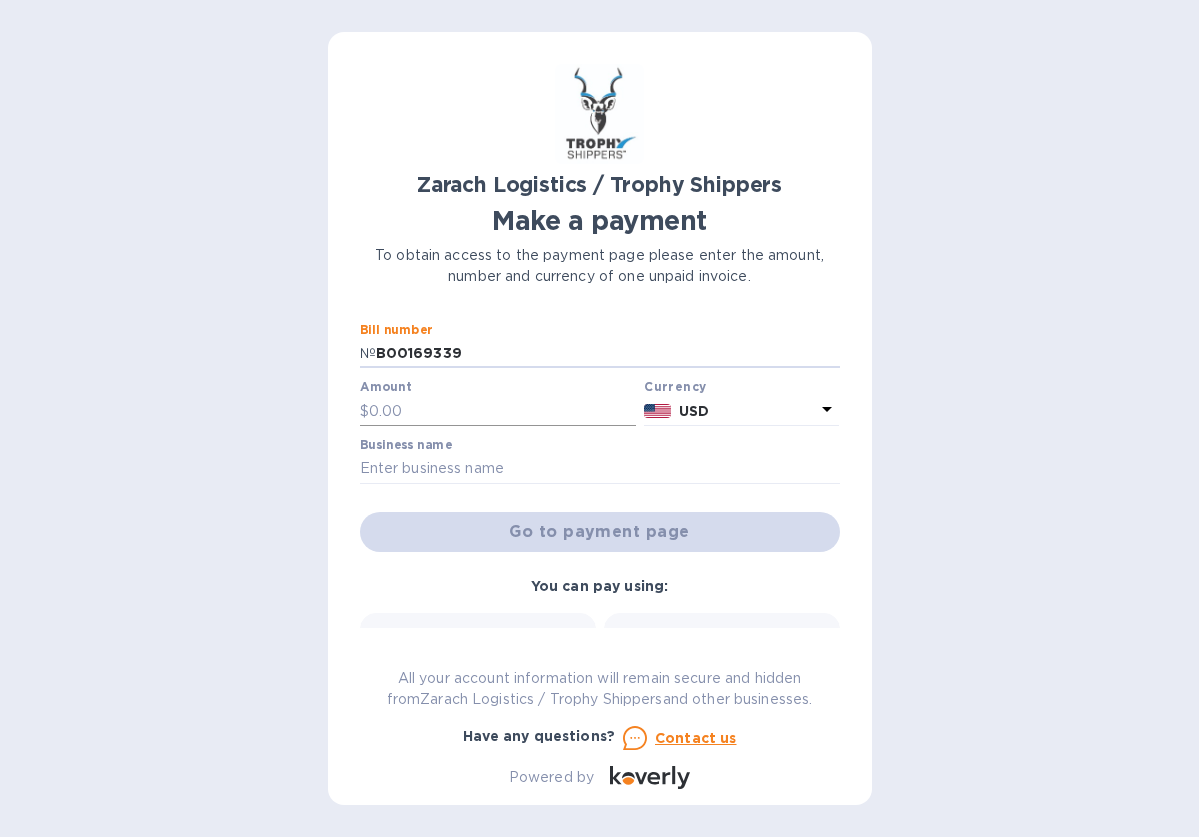 type on "B00169339" 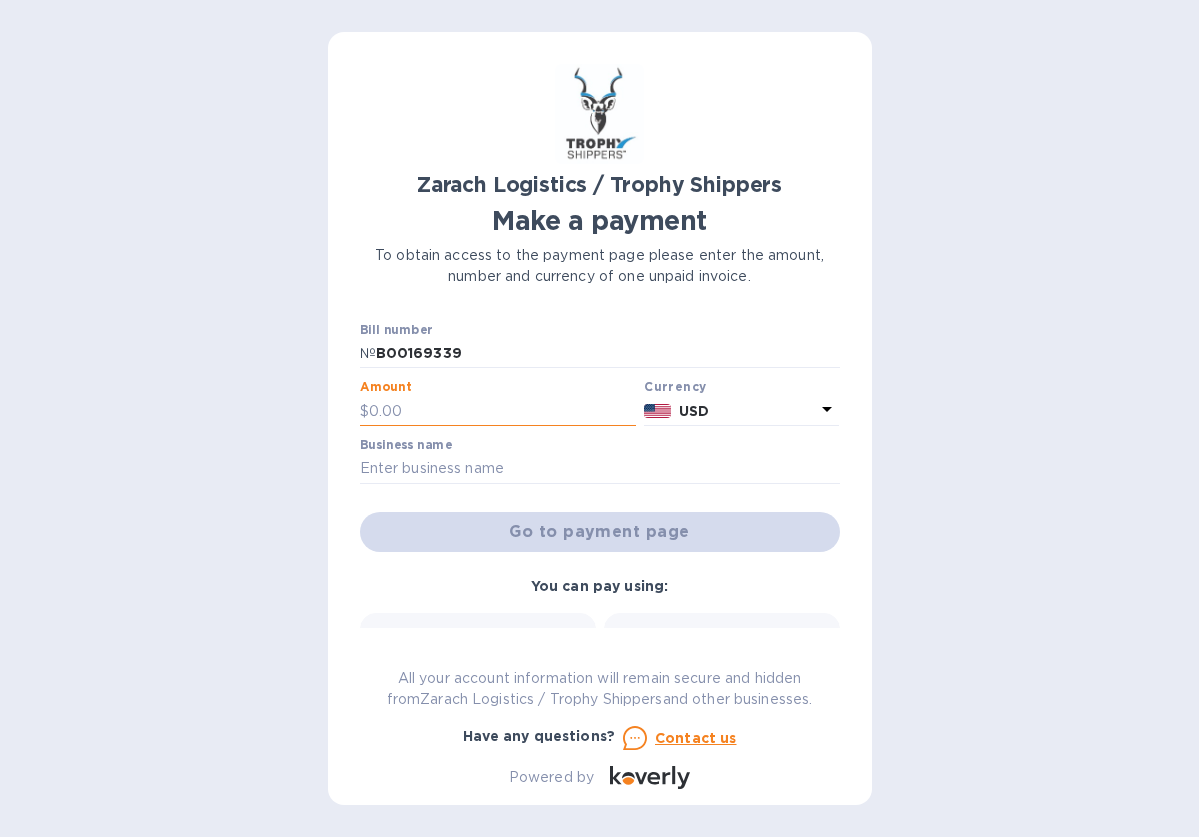 click at bounding box center [503, 411] 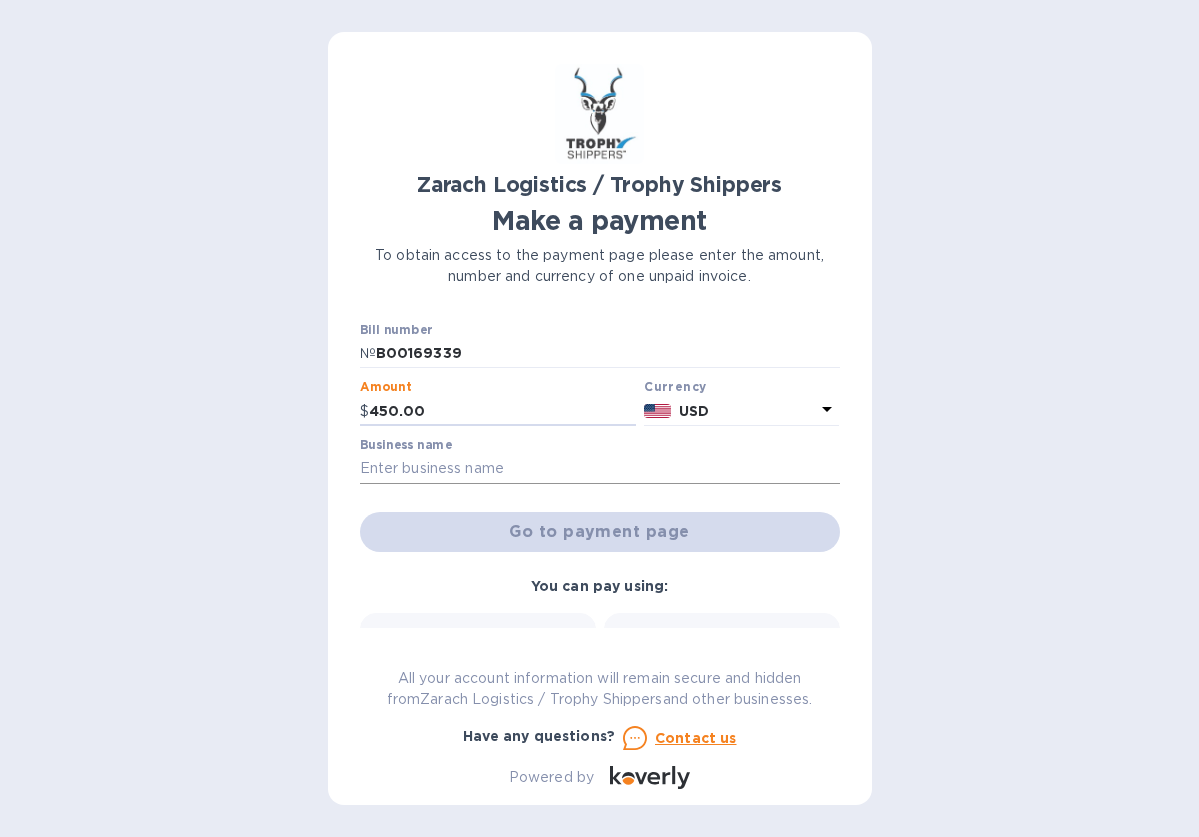 type on "450.00" 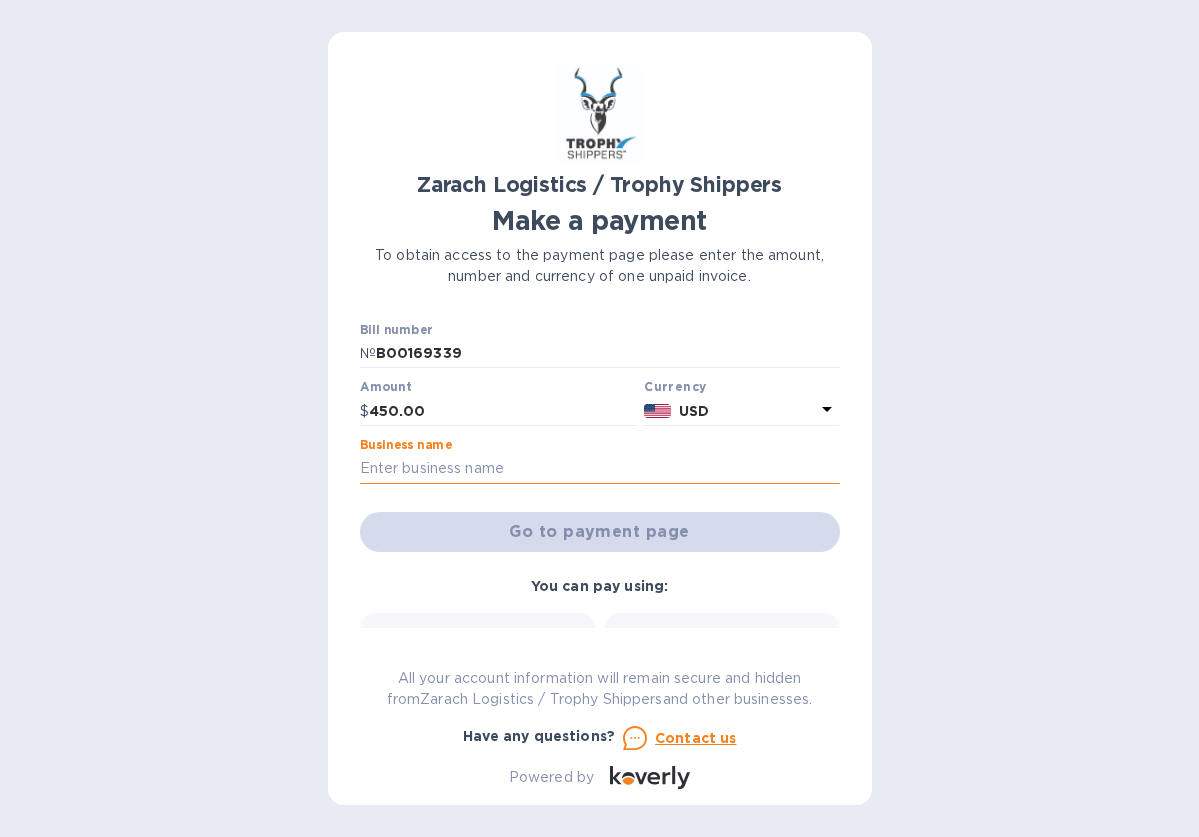 click at bounding box center [600, 469] 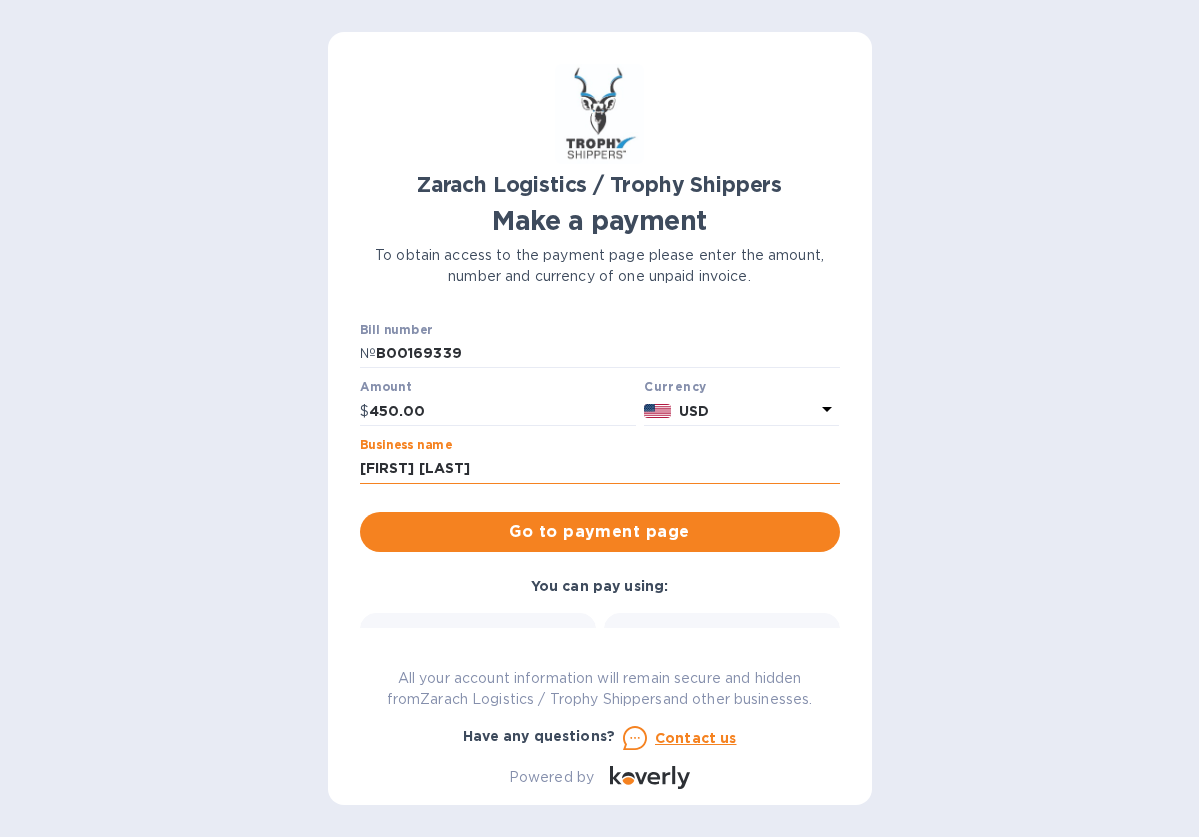 type on "[FIRST] [LAST]" 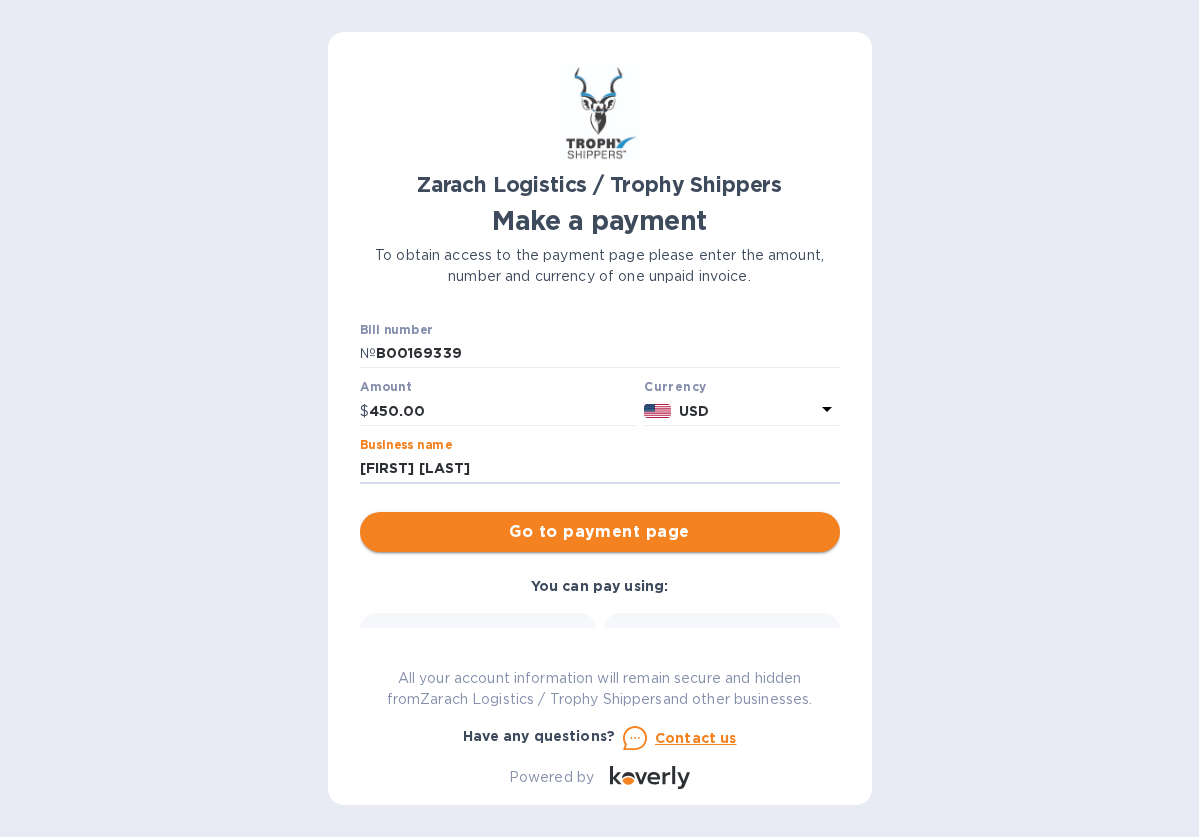 drag, startPoint x: 532, startPoint y: 462, endPoint x: 620, endPoint y: 526, distance: 108.81177 